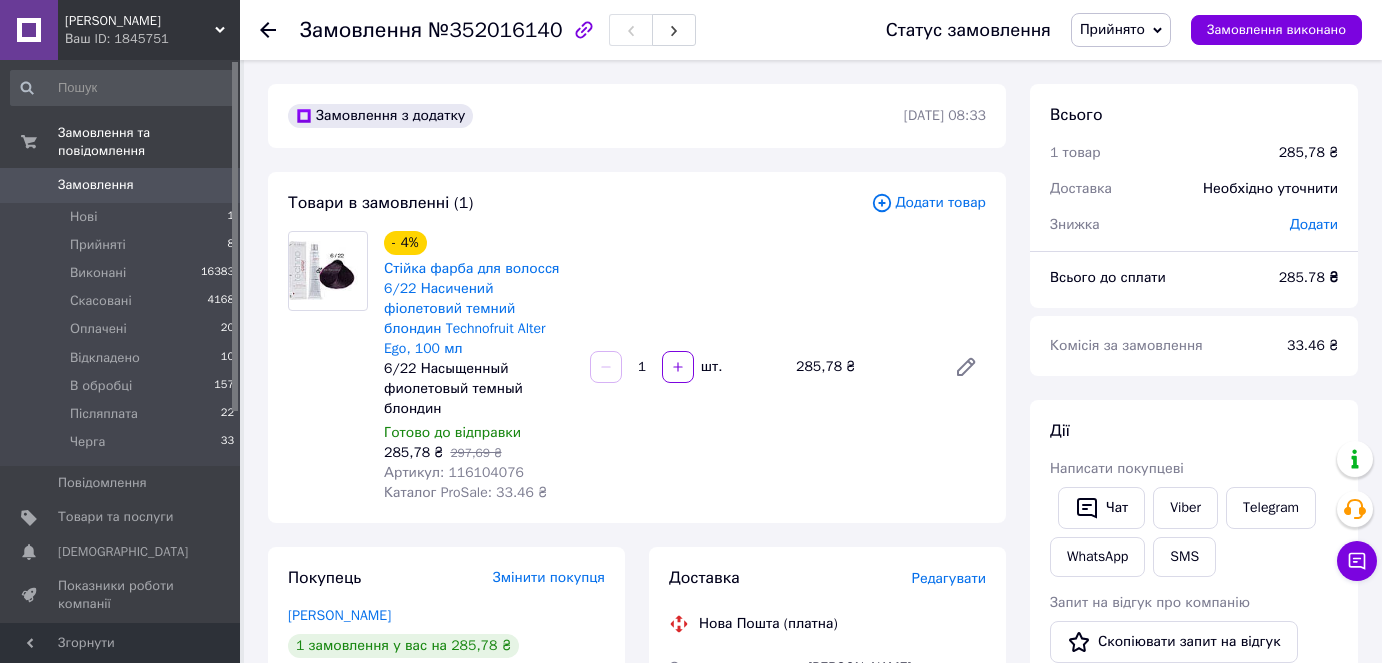 scroll, scrollTop: 0, scrollLeft: 0, axis: both 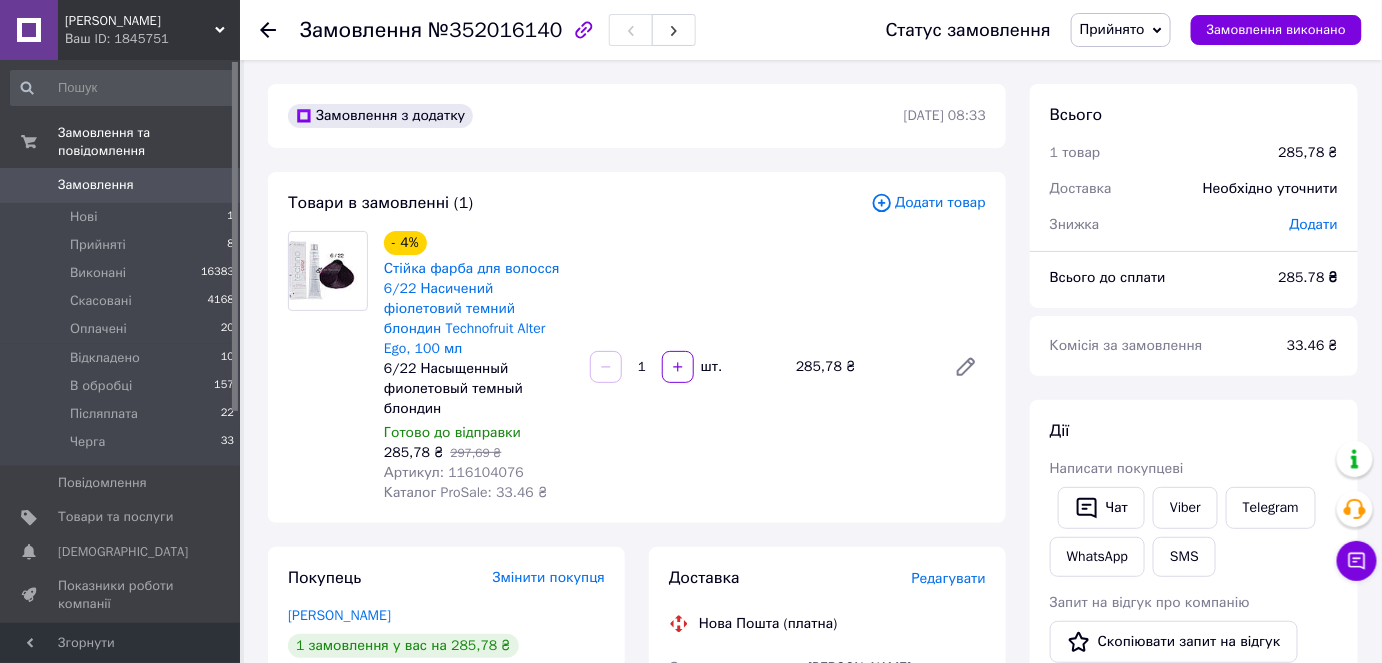 click on "Замовлення" at bounding box center [96, 185] 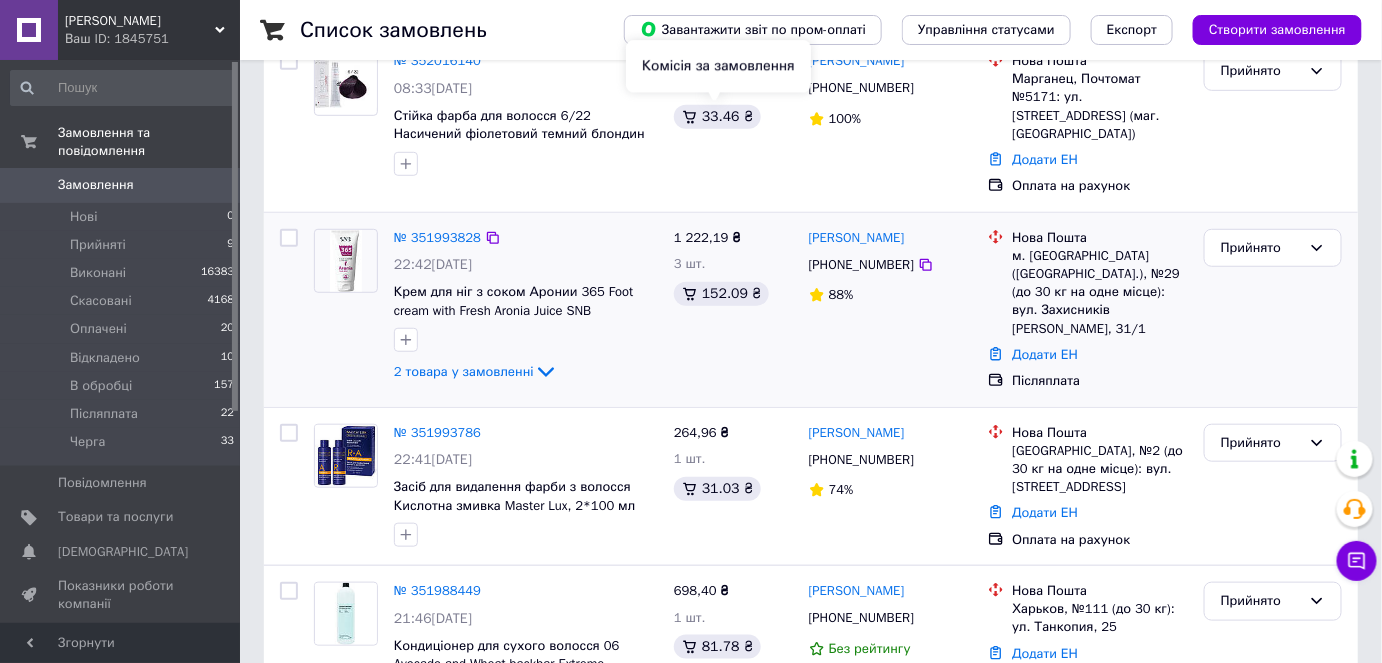 scroll, scrollTop: 363, scrollLeft: 0, axis: vertical 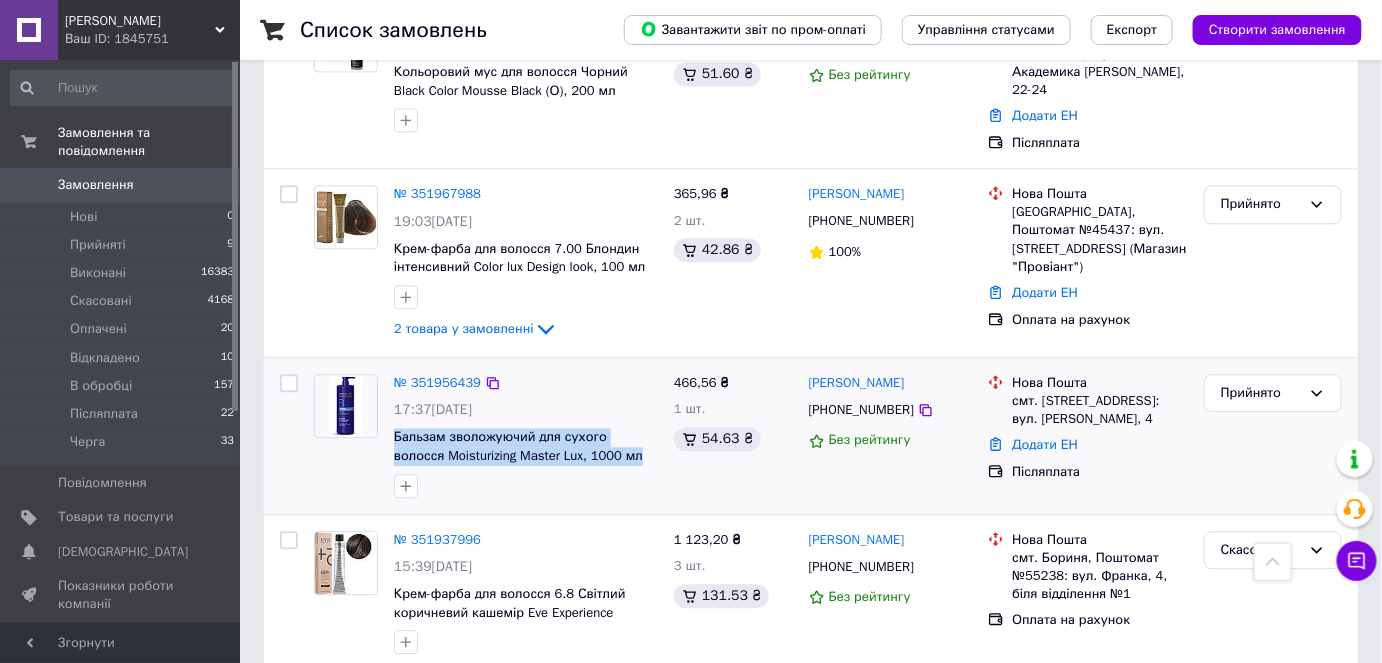 drag, startPoint x: 583, startPoint y: 392, endPoint x: 389, endPoint y: 376, distance: 194.65868 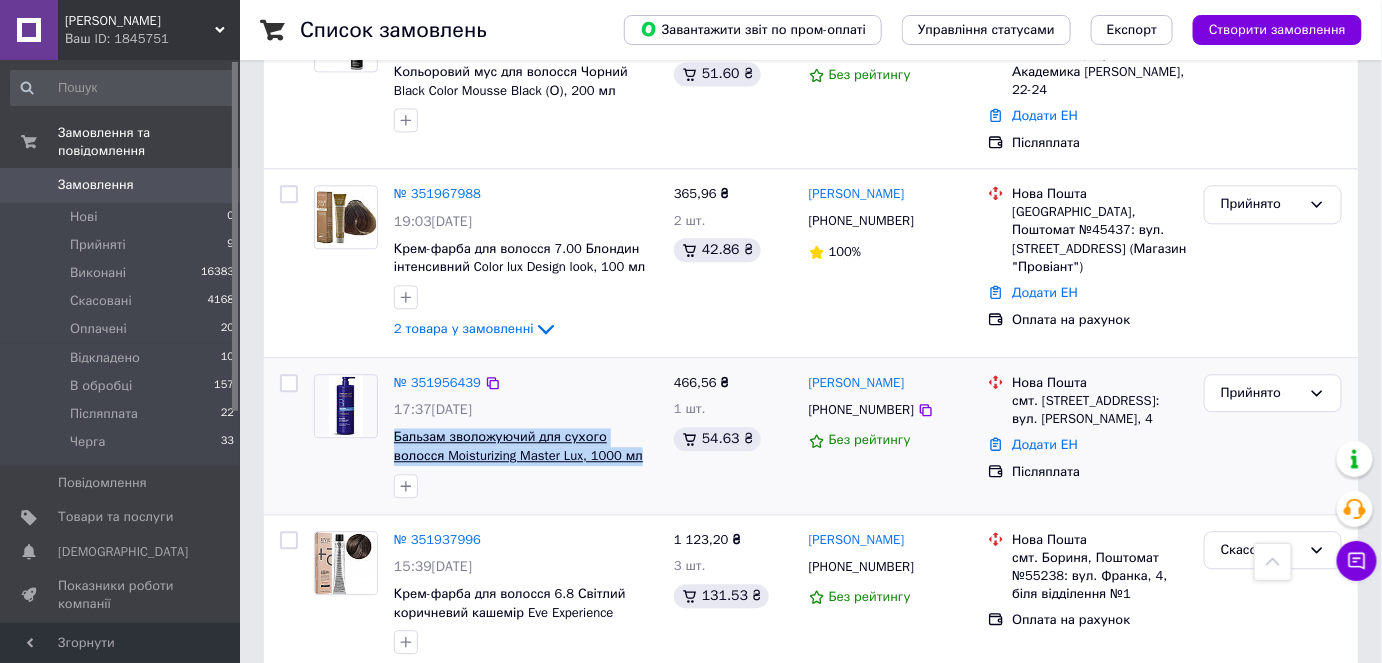 copy on "Бальзам зволожуючий для сухого волосся Moisturizing Master Lux, 1000 мл" 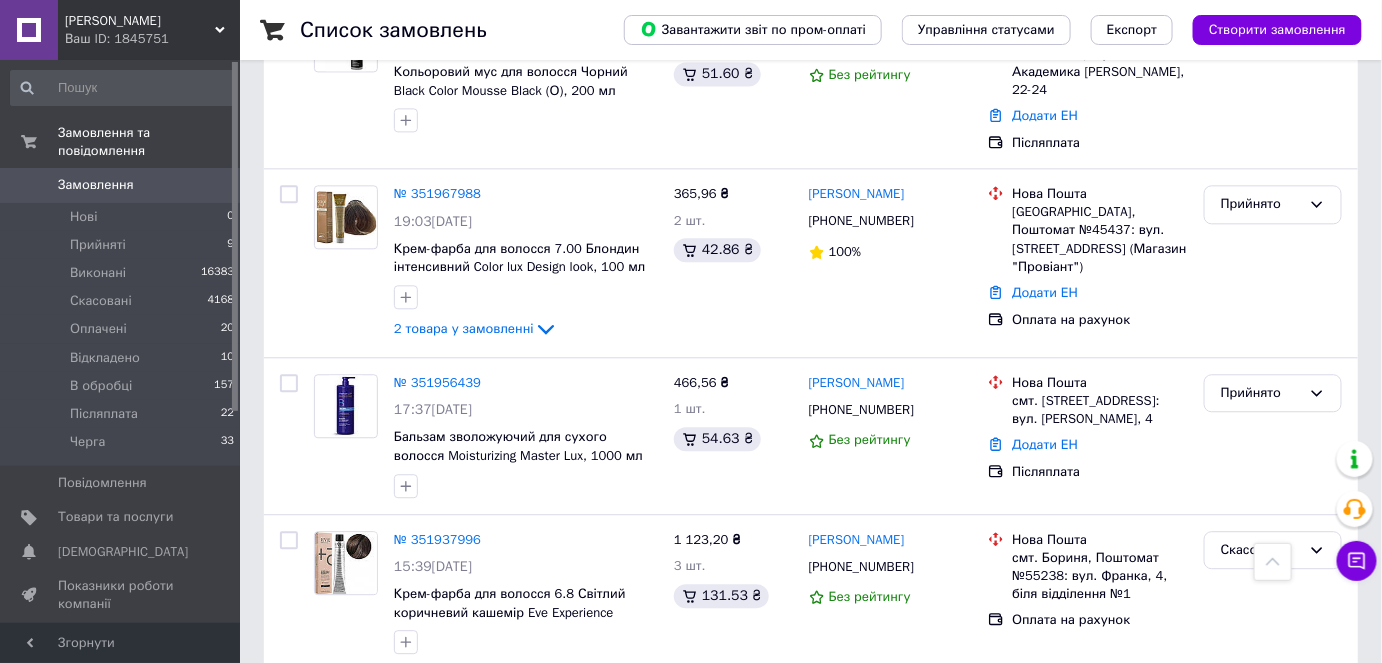 click on "Список замовлень   Завантажити звіт по пром-оплаті Управління статусами Експорт Створити замовлення -640.05 ₴ реальних коштів на балансі Поповнити баланс Через 4 дні товари стануть неактивні Поповніть Баланс ,  щоб продовжити отримувати замовлення Фільтри Збережені фільтри: Усі (20802) Замовлення Cума Покупець Доставка та оплата Статус № 352016140 08:33[DATE] Стійка фарба для волосся 6/22 Насичений фіолетовий темний блондин Technofruit Alter Ego, 100 мл 285,78 ₴ 1 шт. 33.46 ₴ [PERSON_NAME] [PHONE_NUMBER] 100% [GEOGRAPHIC_DATA], Почтомат №5171: ул. [STREET_ADDRESS] (маг. АТБ) Додати ЕН Прийнято 3 шт." at bounding box center (811, 8473) 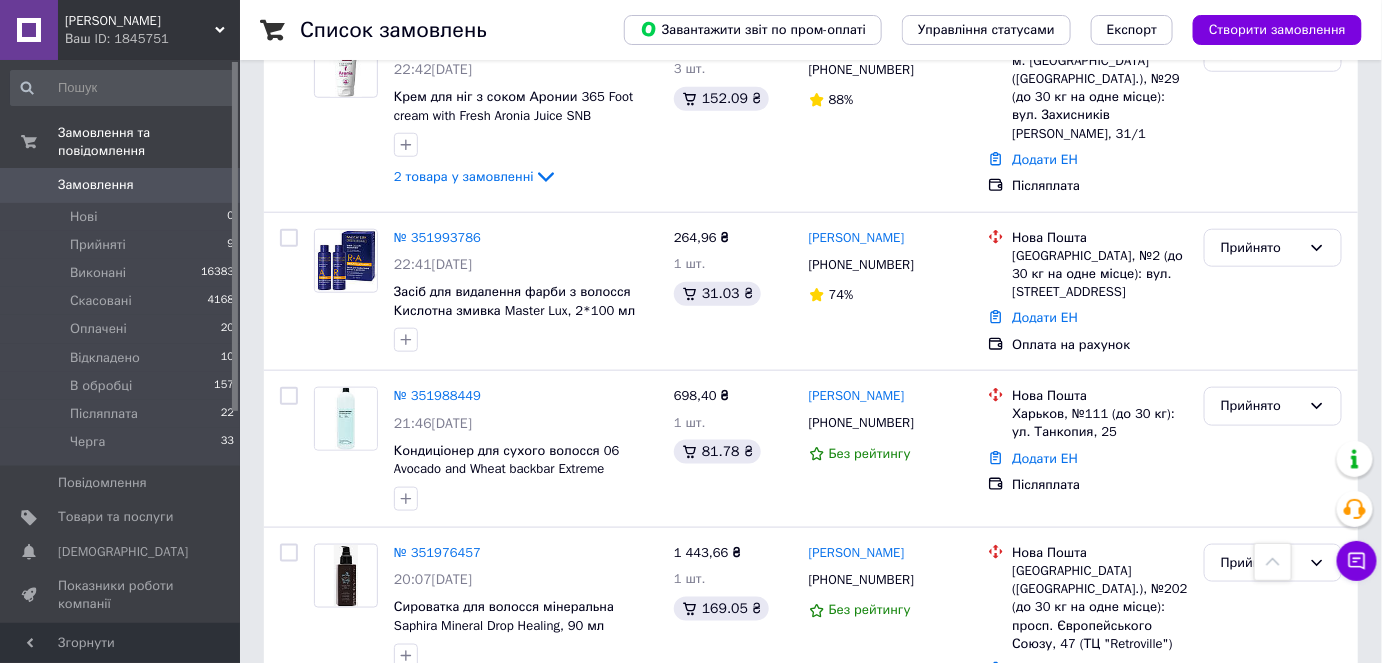 scroll, scrollTop: 454, scrollLeft: 0, axis: vertical 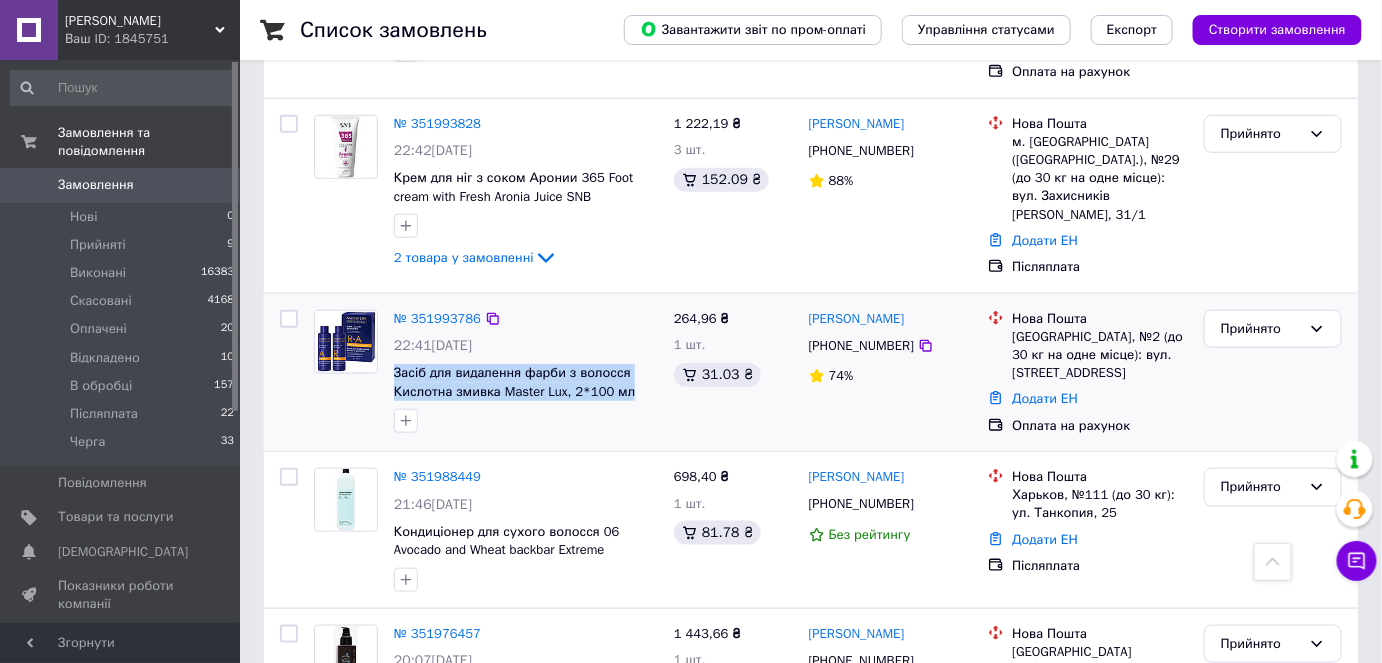 drag, startPoint x: 626, startPoint y: 367, endPoint x: 387, endPoint y: 331, distance: 241.69609 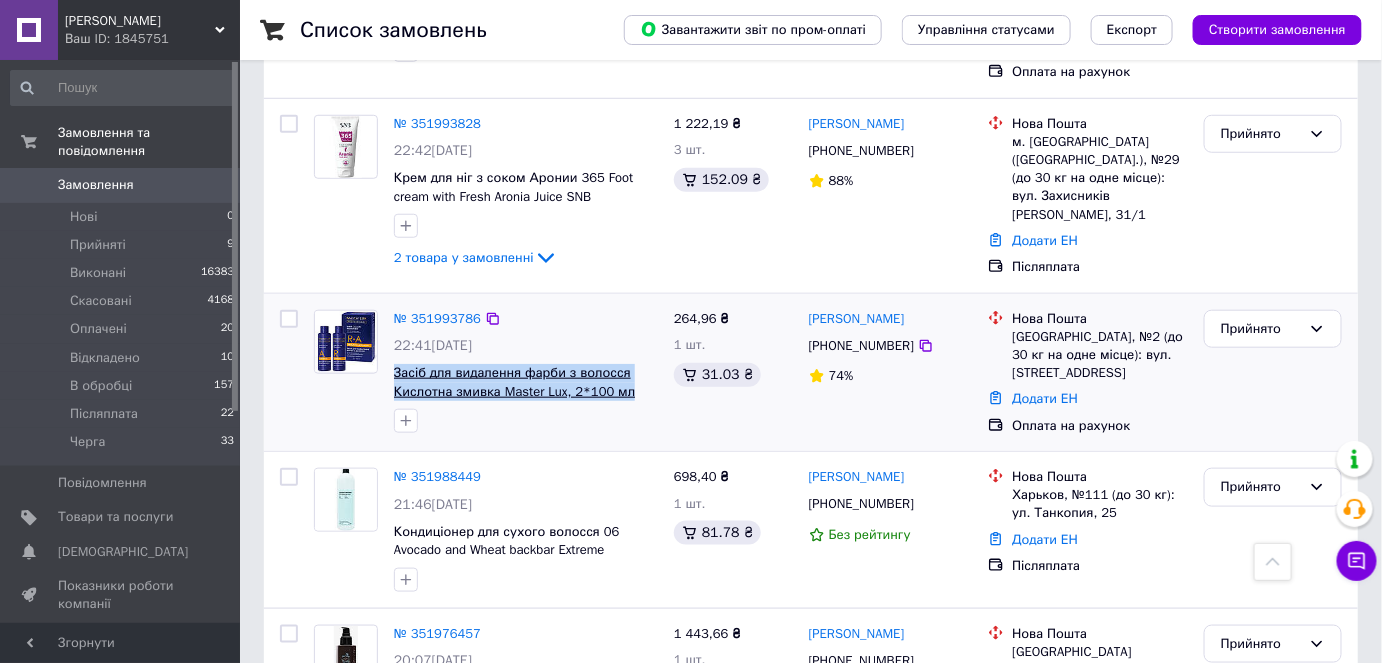 copy on "Засіб для видалення фарби з волосся Кислотна змивка Master Lux, 2*100 мл" 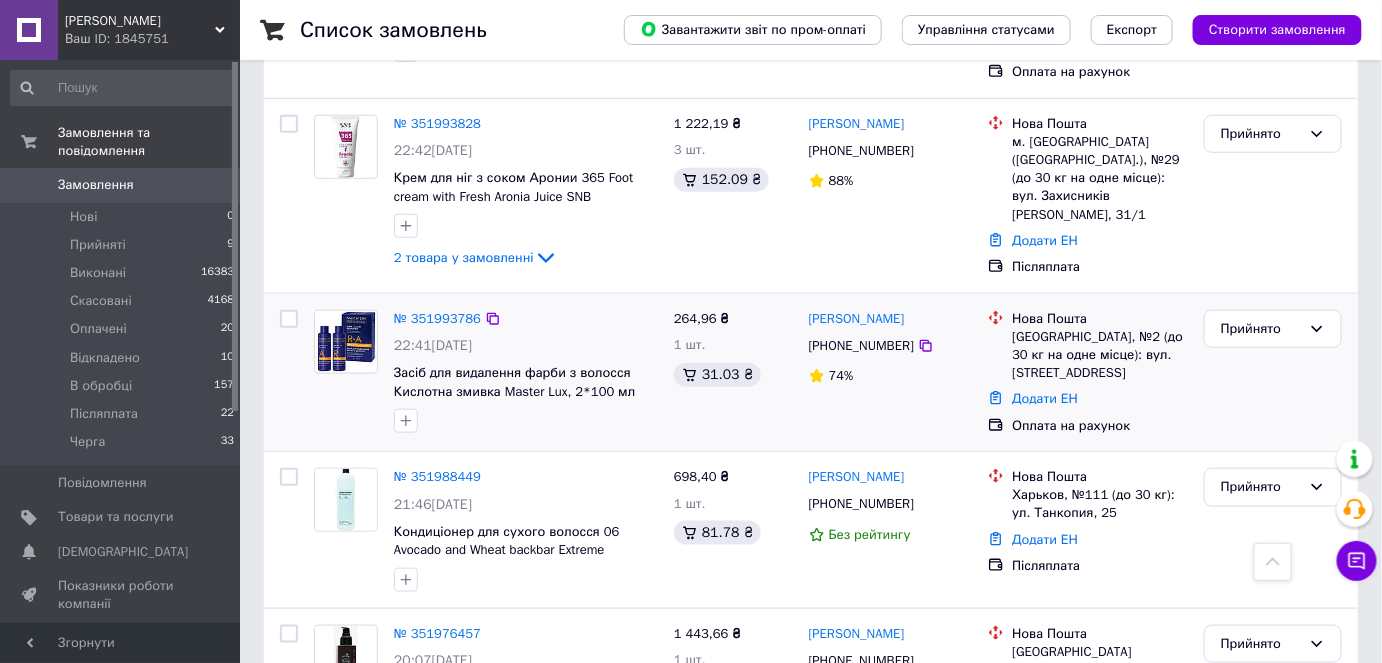 click on "Прийнято" at bounding box center (1273, 373) 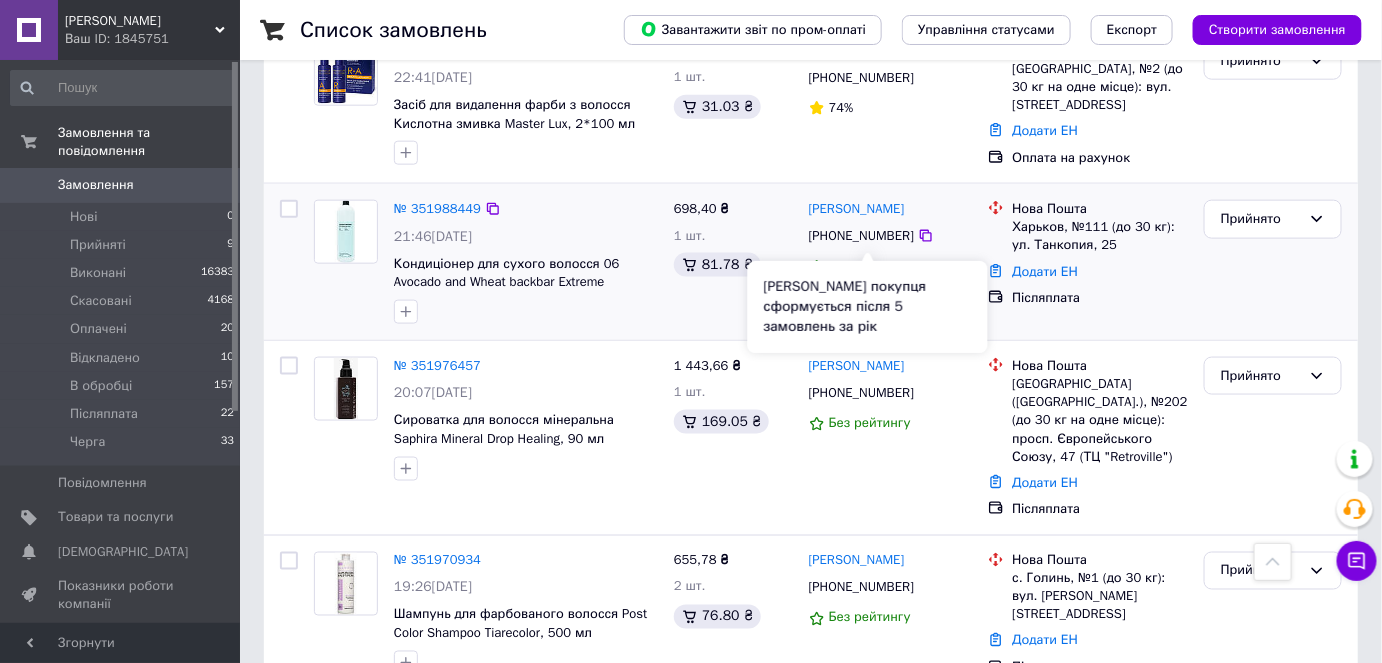 scroll, scrollTop: 727, scrollLeft: 0, axis: vertical 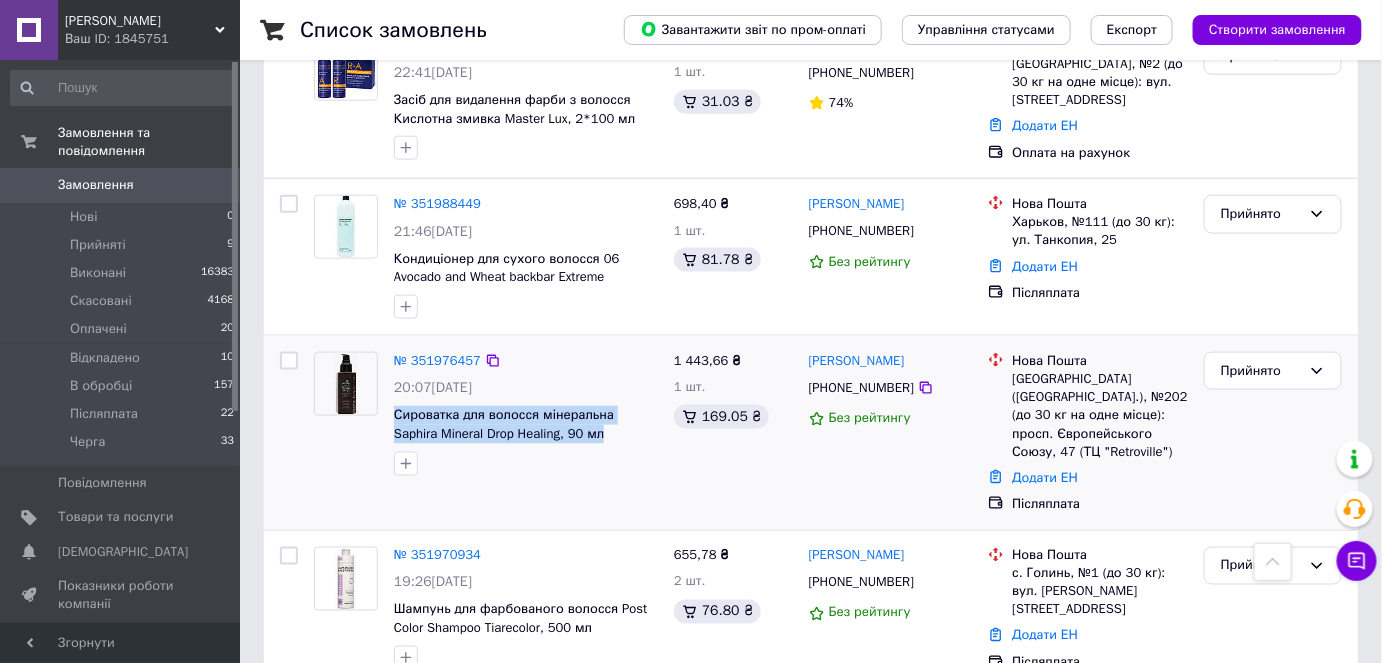 drag, startPoint x: 561, startPoint y: 410, endPoint x: 390, endPoint y: 373, distance: 174.95714 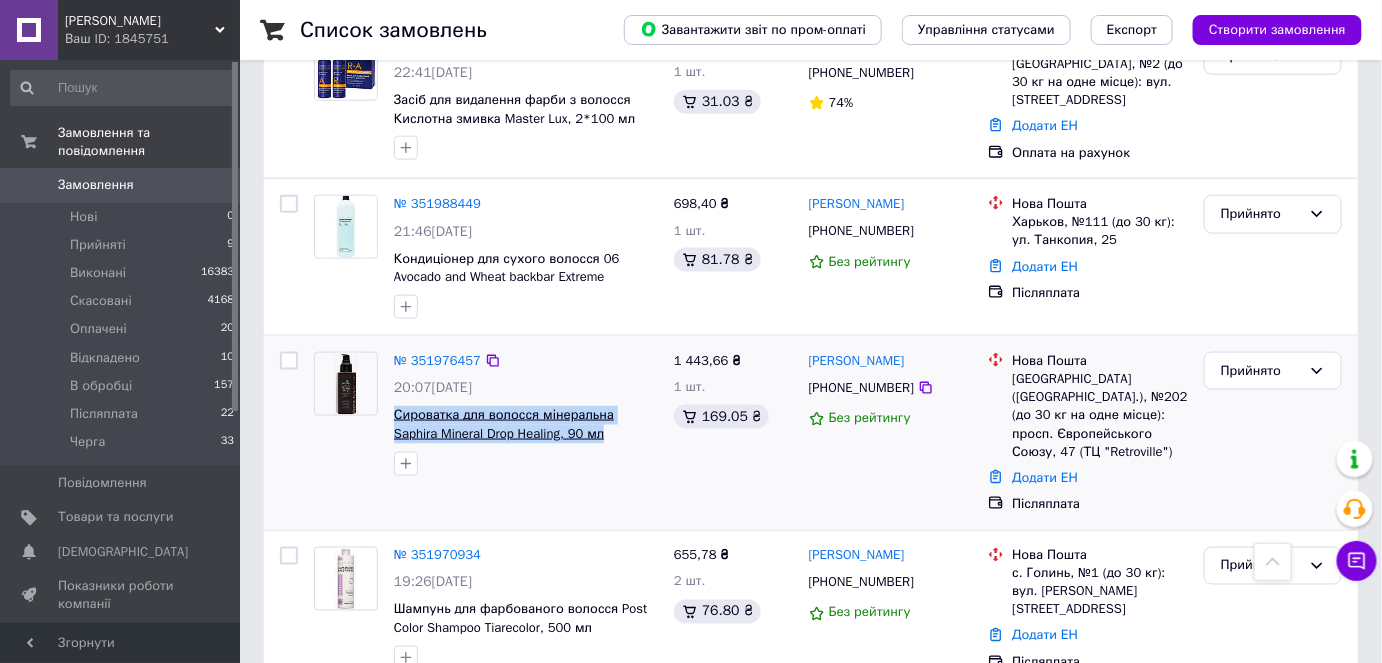 copy on "Сироватка для волосся мінеральна Saphira Mineral Drop Healing, 90 мл" 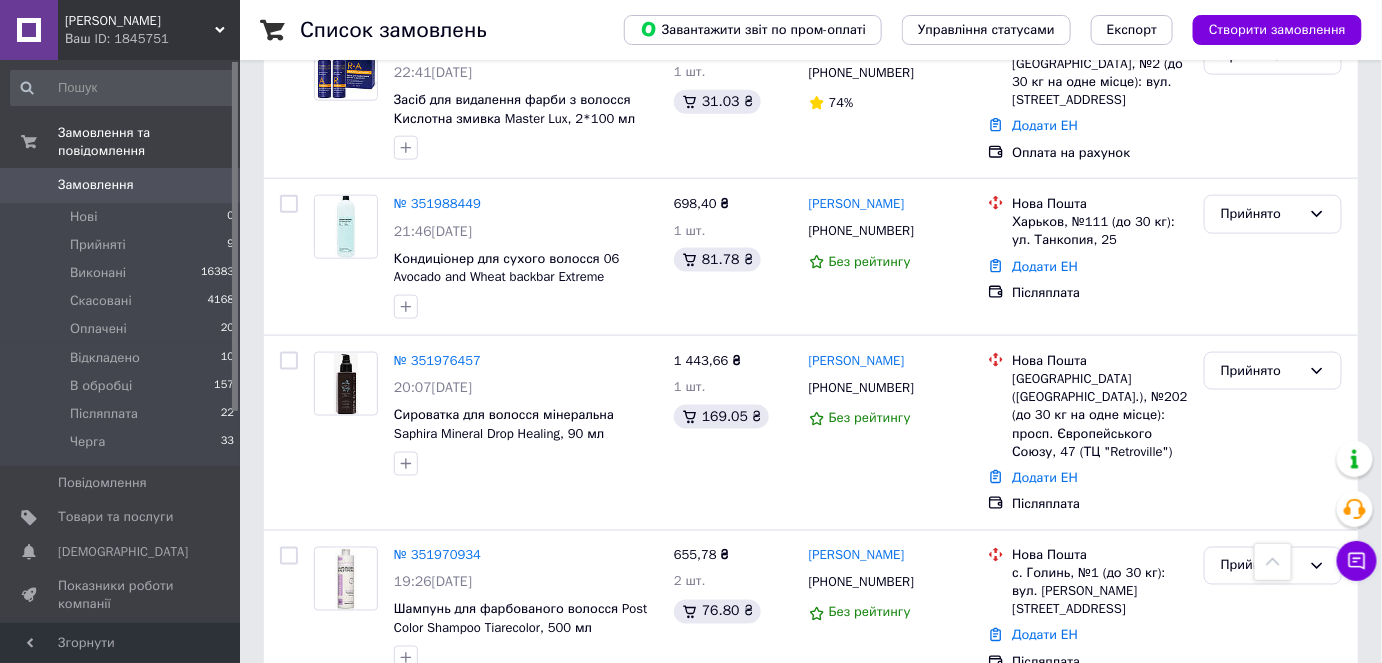 click on "Список замовлень   Завантажити звіт по пром-оплаті Управління статусами Експорт Створити замовлення -640.05 ₴ реальних коштів на балансі Поповнити баланс Через 4 дні товари стануть неактивні Поповніть Баланс ,  щоб продовжити отримувати замовлення Фільтри Збережені фільтри: Усі (20802) Замовлення Cума Покупець Доставка та оплата Статус № 352016140 08:33[DATE] Стійка фарба для волосся 6/22 Насичений фіолетовий темний блондин Technofruit Alter Ego, 100 мл 285,78 ₴ 1 шт. 33.46 ₴ [PERSON_NAME] [PHONE_NUMBER] 100% [GEOGRAPHIC_DATA], Почтомат №5171: ул. [STREET_ADDRESS] (маг. АТБ) Додати ЕН Прийнято 3 шт." at bounding box center [811, 9200] 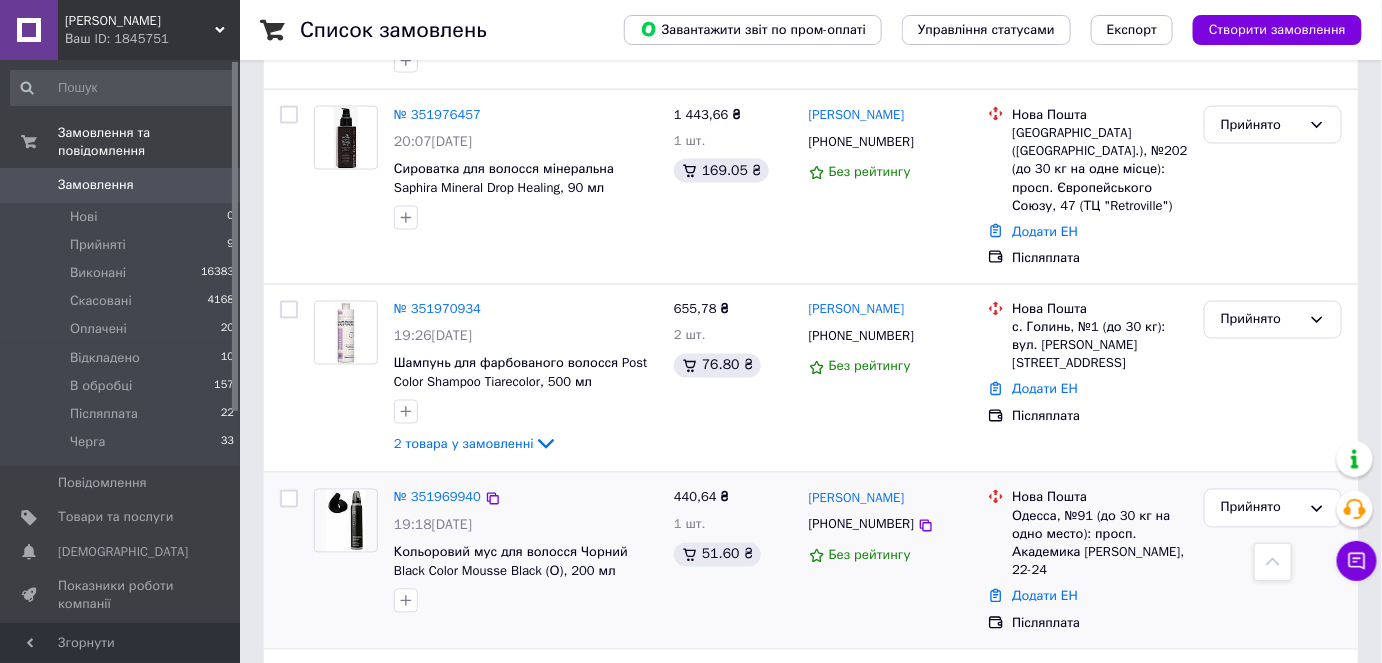 scroll, scrollTop: 1000, scrollLeft: 0, axis: vertical 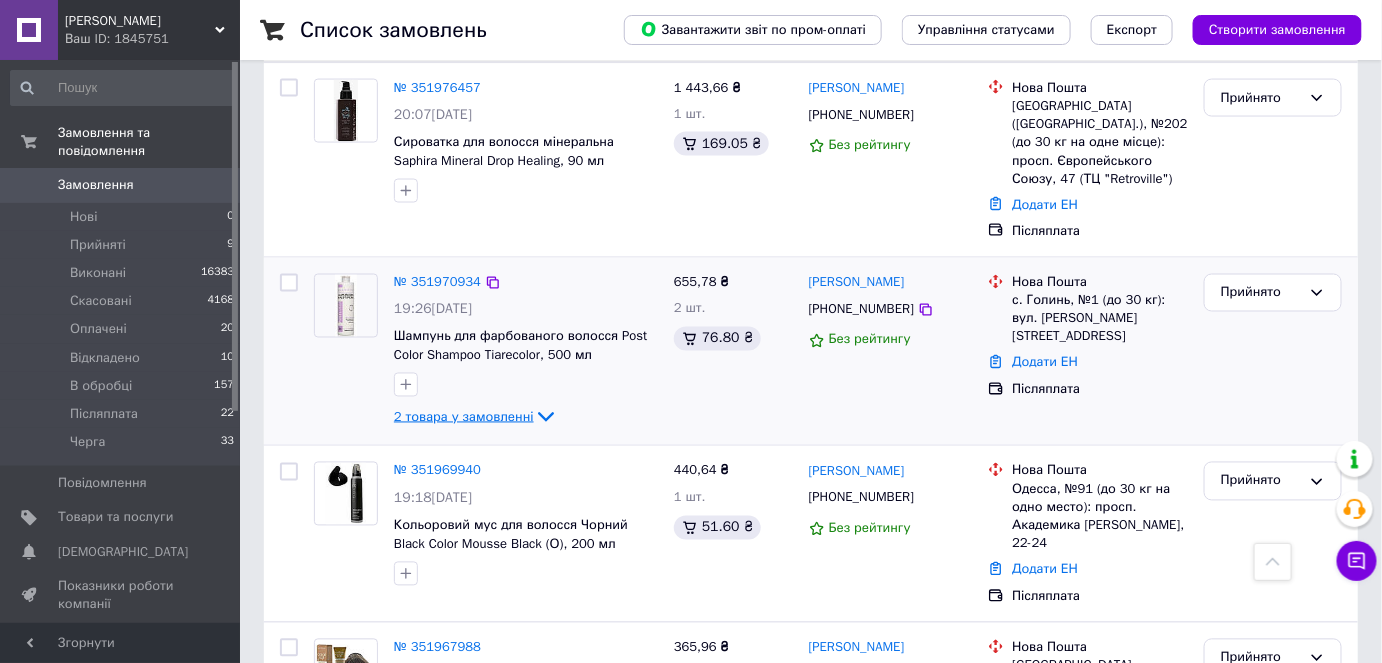 click 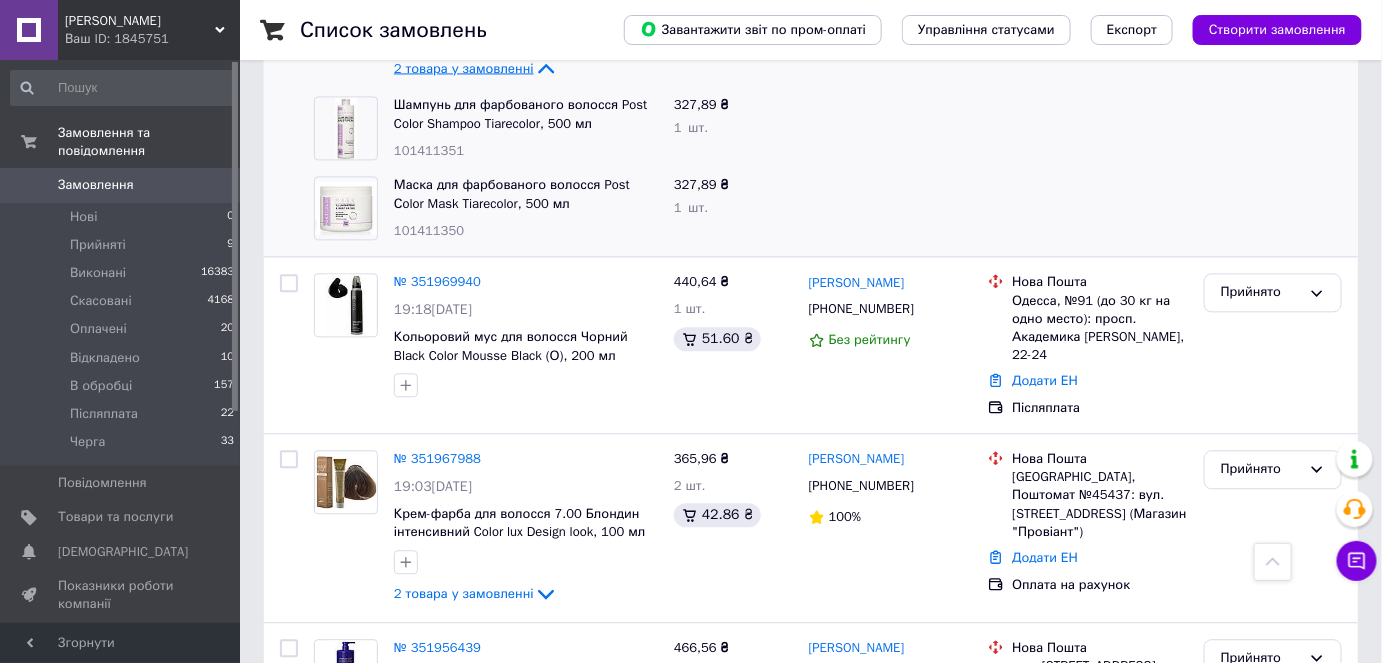 scroll, scrollTop: 1363, scrollLeft: 0, axis: vertical 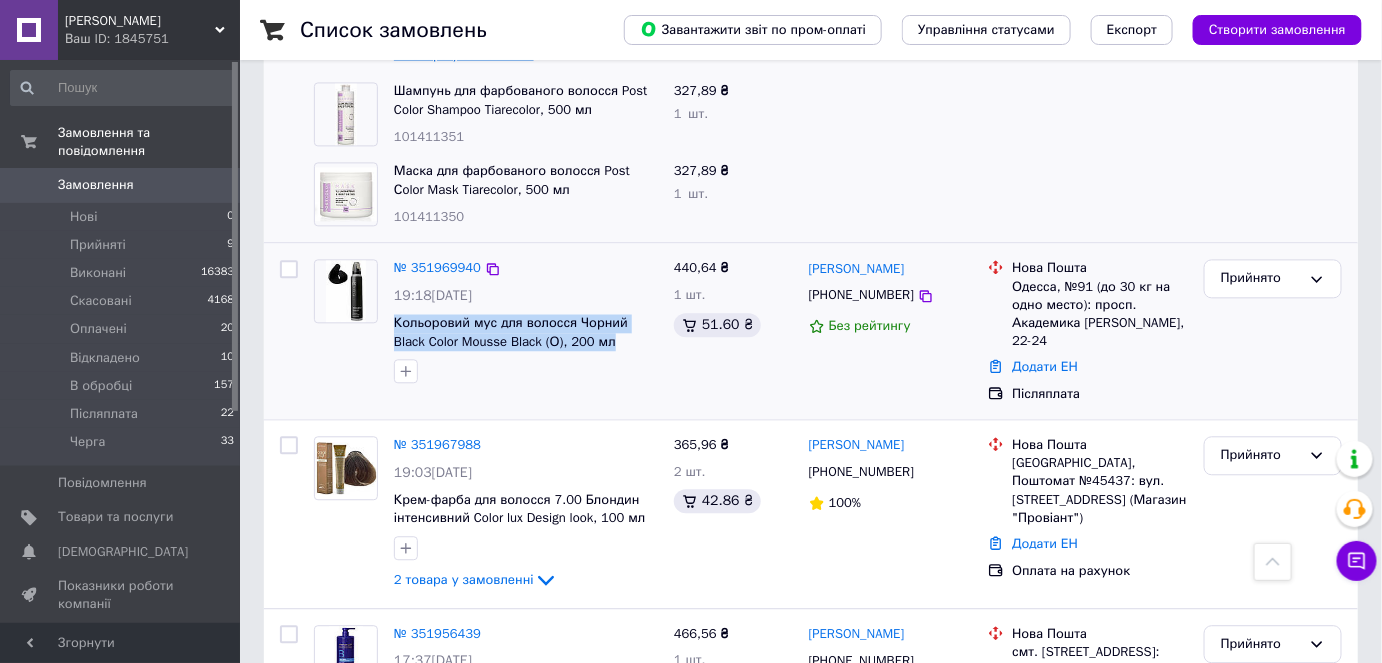 drag, startPoint x: 578, startPoint y: 299, endPoint x: 394, endPoint y: 262, distance: 187.68324 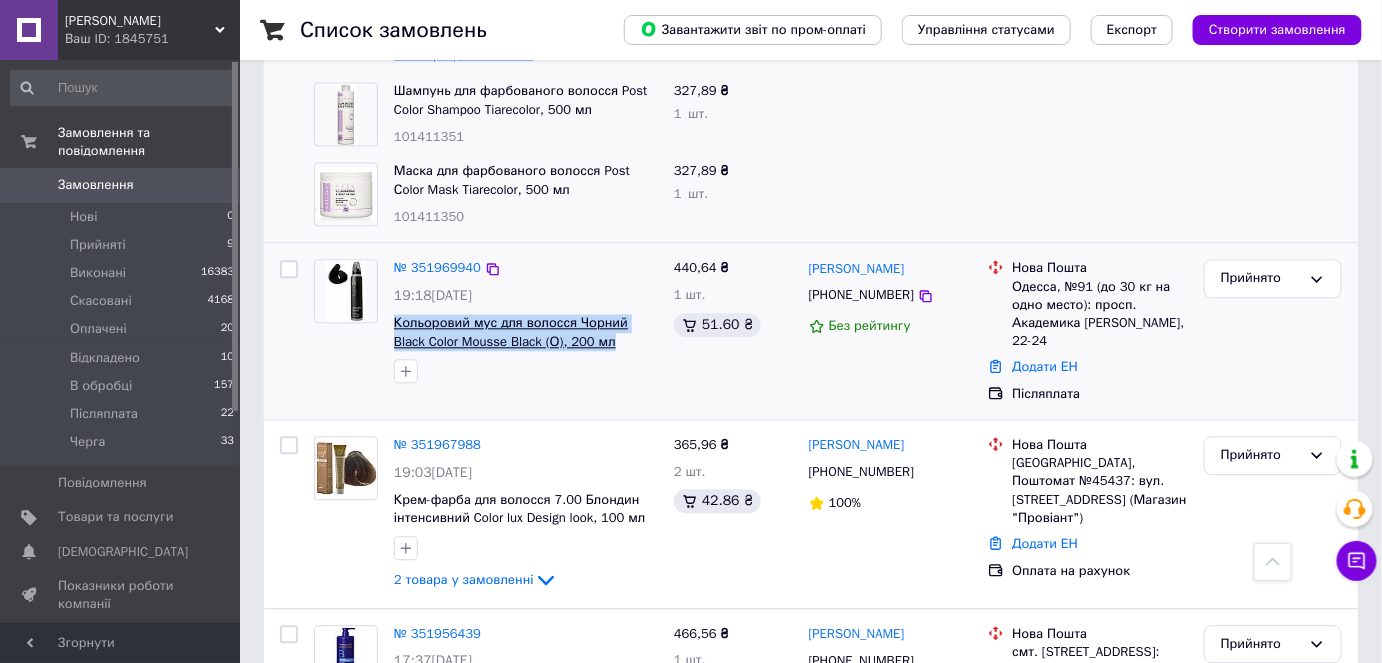 copy on "Кольоровий мус для волосся Чорний Black Color Mousse Black (О), 200 мл" 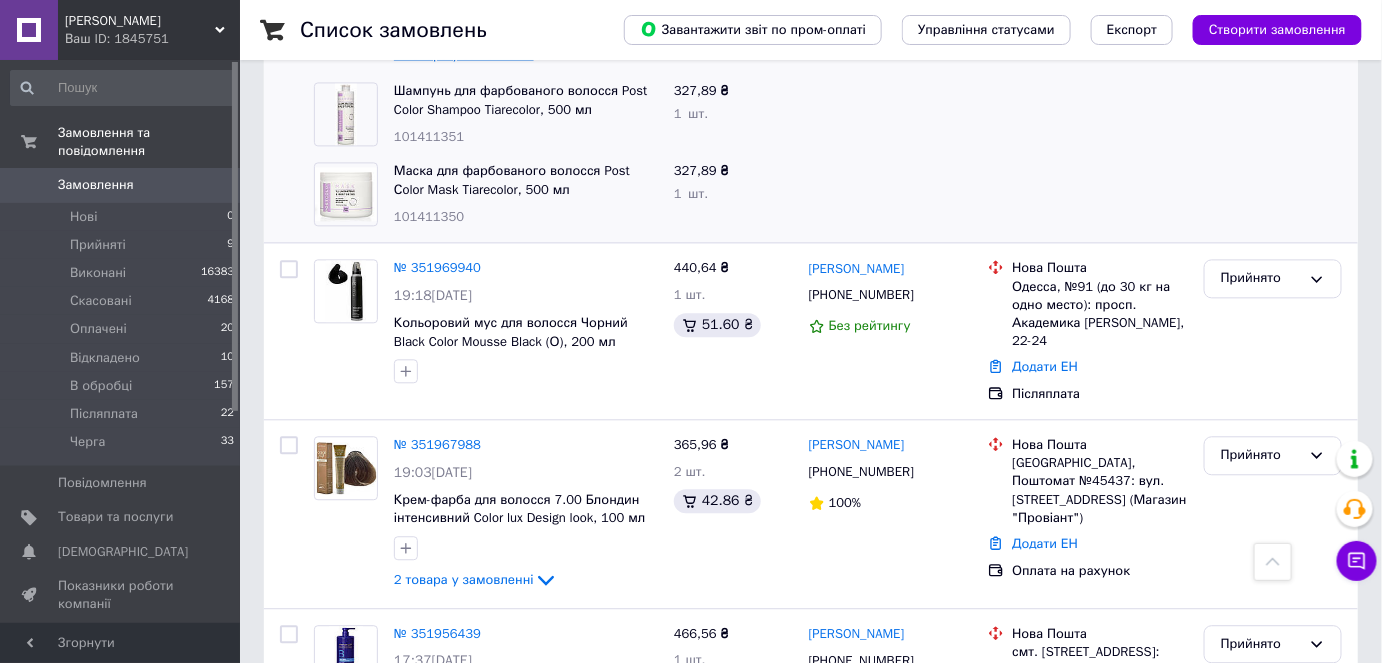 click on "Список замовлень   Завантажити звіт по пром-оплаті Управління статусами Експорт Створити замовлення -640.05 ₴ реальних коштів на балансі Поповнити баланс Через 4 дні товари стануть неактивні Поповніть Баланс ,  щоб продовжити отримувати замовлення Фільтри Збережені фільтри: Усі (20802) Замовлення Cума Покупець Доставка та оплата Статус № 352016140 08:33[DATE] Стійка фарба для волосся 6/22 Насичений фіолетовий темний блондин Technofruit Alter Ego, 100 мл 285,78 ₴ 1 шт. 33.46 ₴ [PERSON_NAME] [PHONE_NUMBER] 100% [GEOGRAPHIC_DATA], Почтомат №5171: ул. [STREET_ADDRESS] (маг. АТБ) Додати ЕН Прийнято 3 шт." at bounding box center (811, 8644) 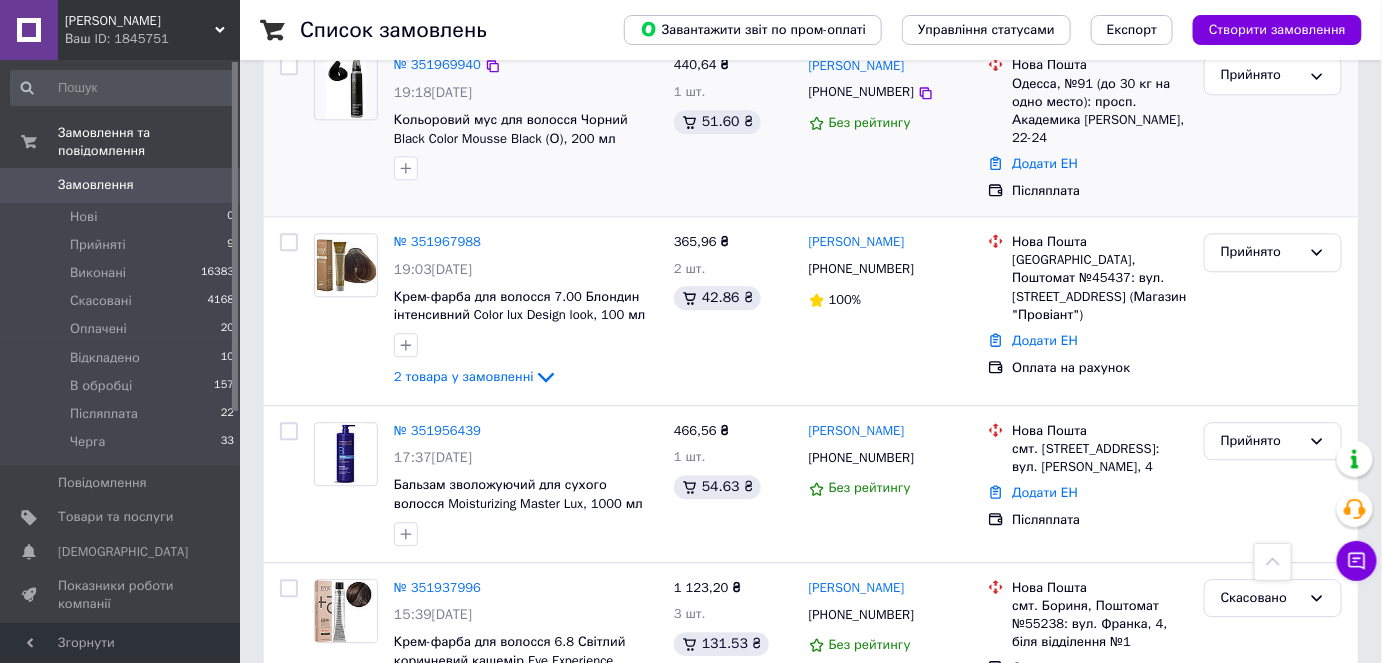 scroll, scrollTop: 1636, scrollLeft: 0, axis: vertical 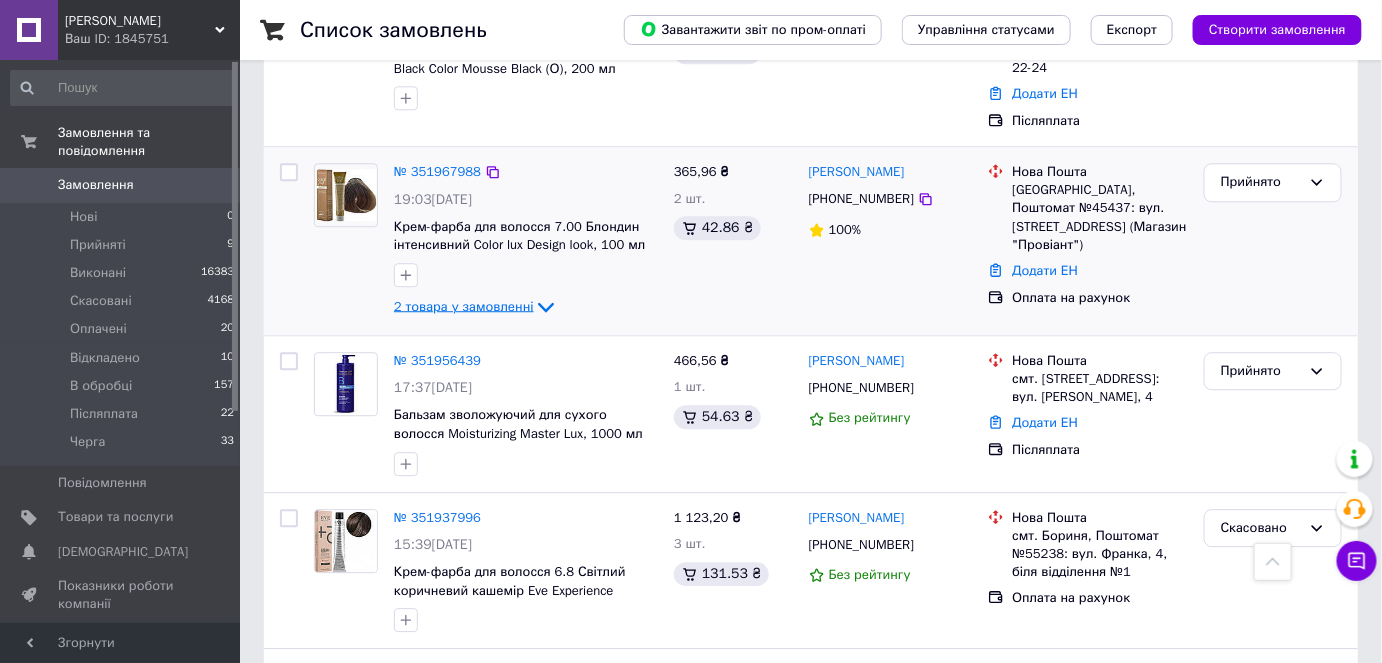 click 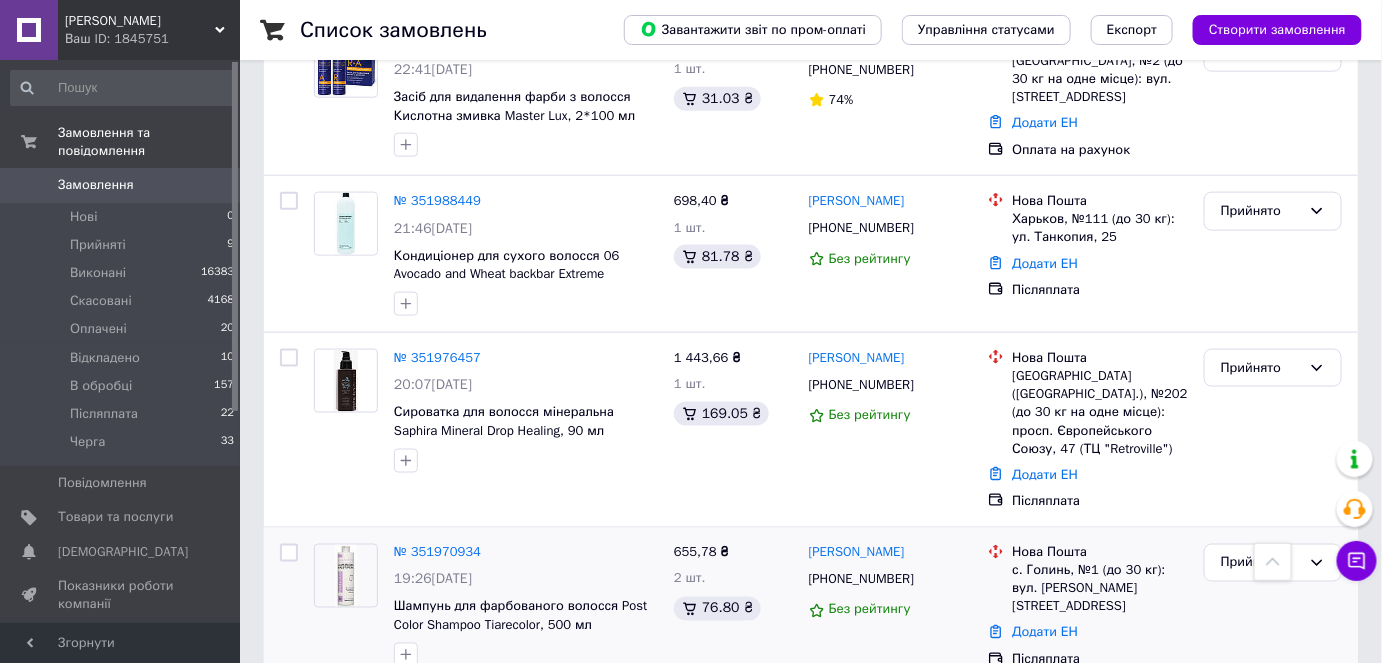 scroll, scrollTop: 636, scrollLeft: 0, axis: vertical 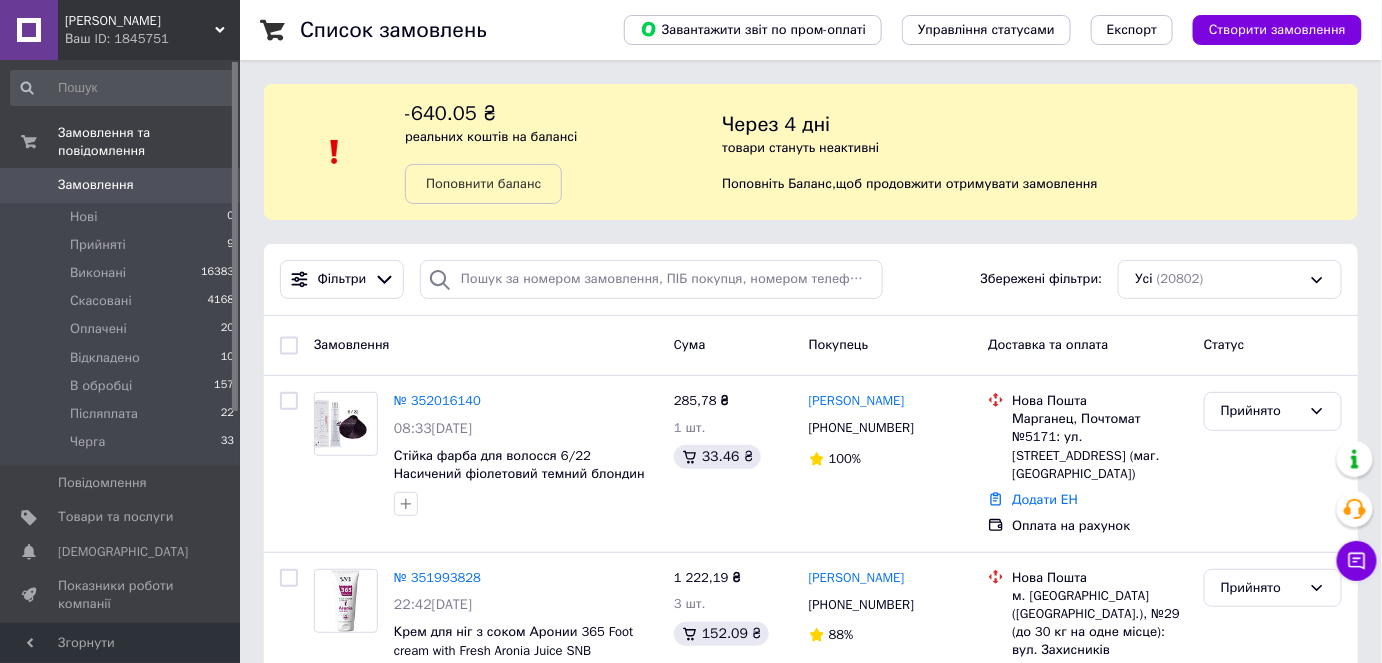 click on "Список замовлень   Завантажити звіт по пром-оплаті Управління статусами Експорт Створити замовлення -640.05 ₴ реальних коштів на балансі Поповнити баланс Через 4 дні товари стануть неактивні Поповніть Баланс ,  щоб продовжити отримувати замовлення Фільтри Збережені фільтри: Усі (20802) Замовлення Cума Покупець Доставка та оплата Статус № 352016140 08:33[DATE] Стійка фарба для волосся 6/22 Насичений фіолетовий темний блондин Technofruit Alter Ego, 100 мл 285,78 ₴ 1 шт. 33.46 ₴ [PERSON_NAME] [PHONE_NUMBER] 100% [GEOGRAPHIC_DATA], Почтомат №5171: ул. [STREET_ADDRESS] (маг. АТБ) Додати ЕН Прийнято 3 шт." at bounding box center (811, 10087) 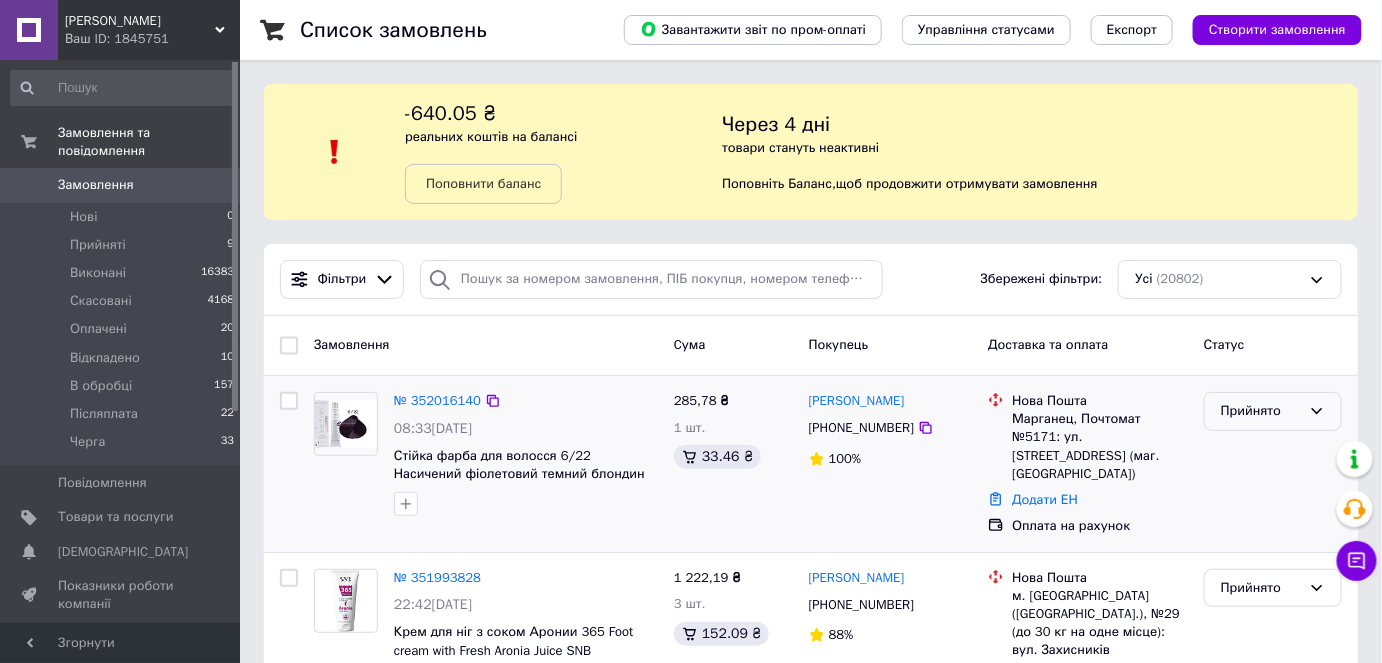 click 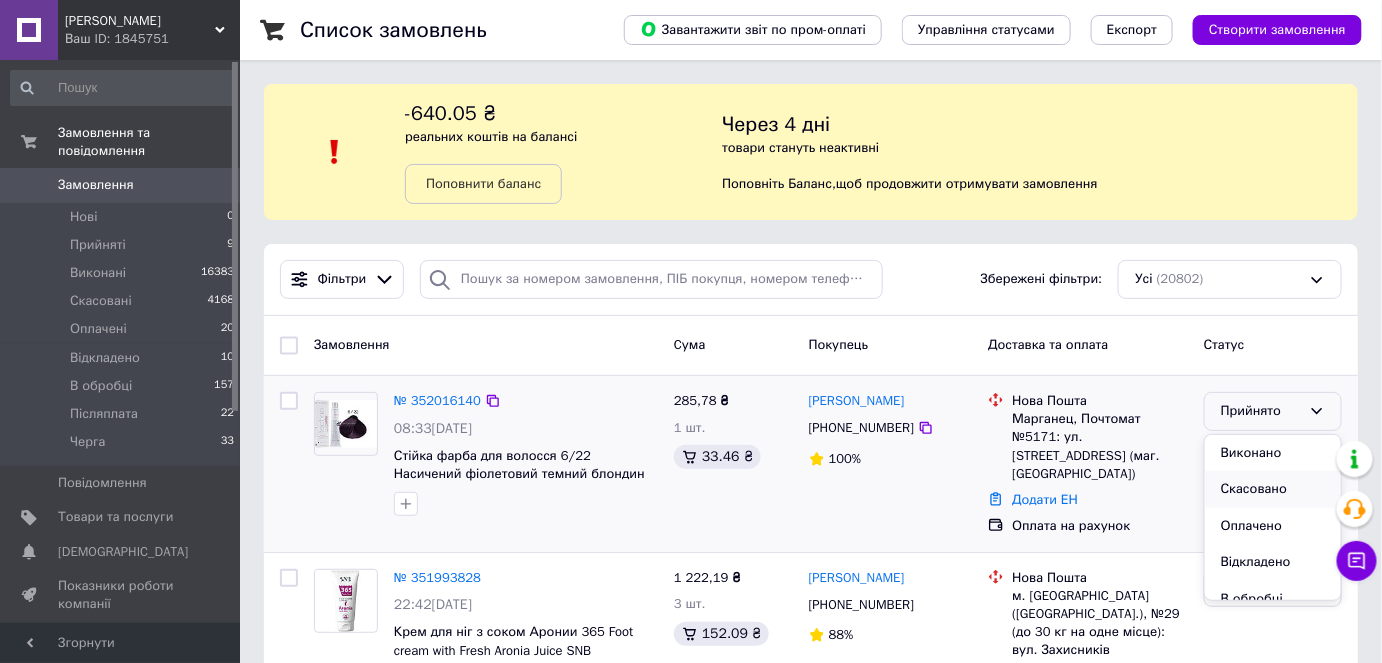 scroll, scrollTop: 90, scrollLeft: 0, axis: vertical 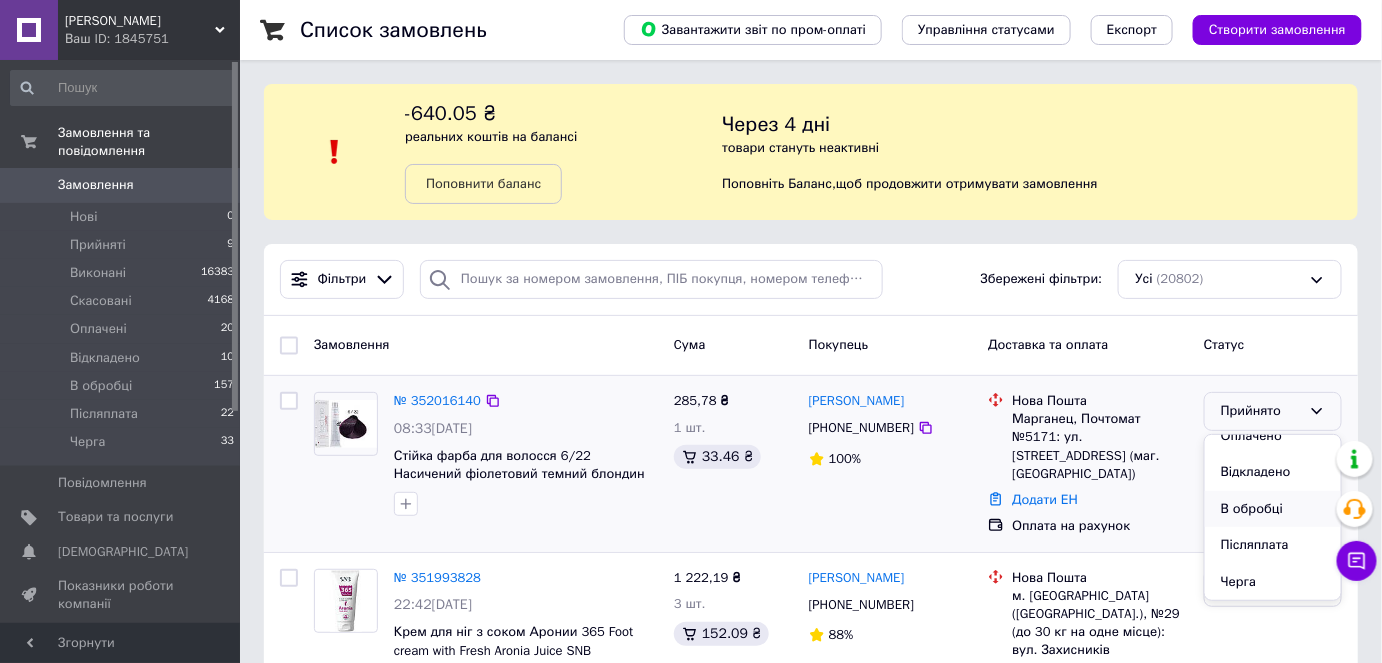 click on "В обробці" at bounding box center [1273, 509] 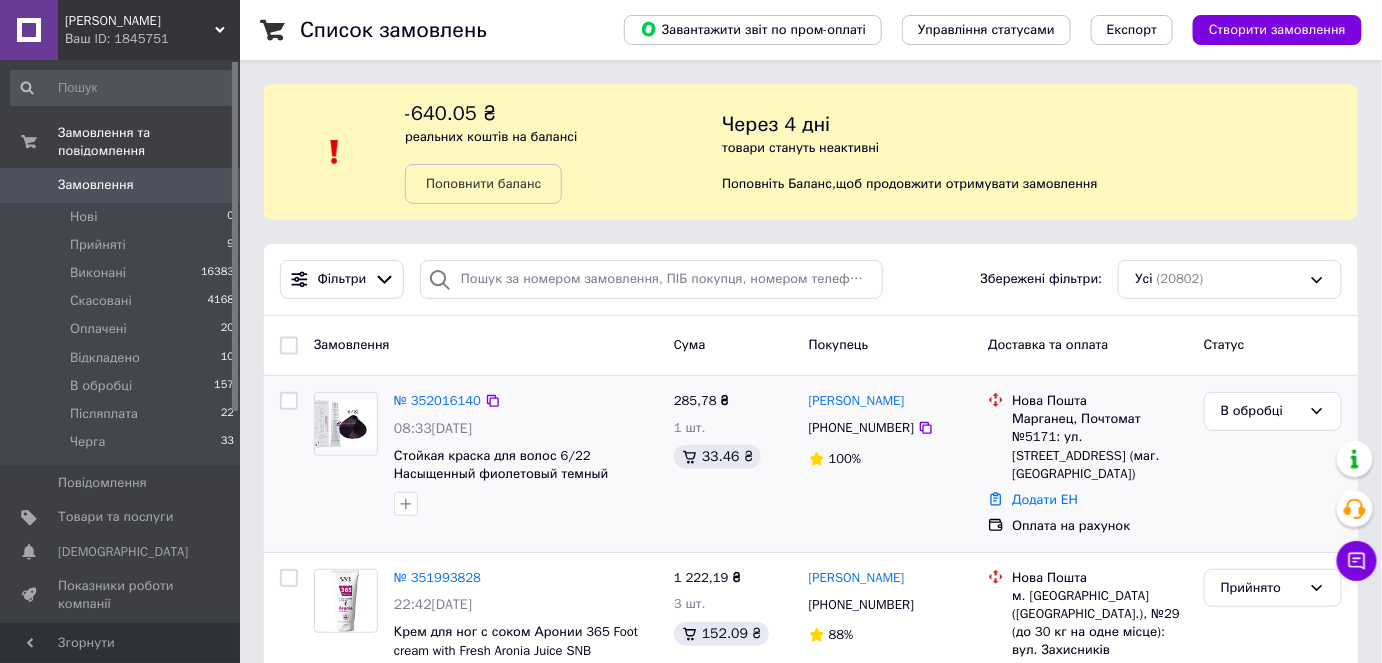 click on "Список замовлень   Завантажити звіт по пром-оплаті Управління статусами Експорт Створити замовлення -640.05 ₴ реальних коштів на балансі Поповнити баланс Через 4 дні товари стануть неактивні Поповніть Баланс ,  щоб продовжити отримувати замовлення Фільтри Збережені фільтри: Усі (20802) Замовлення Cума Покупець Доставка та оплата Статус № 352016140 08:33[DATE] Стойкая краска для волос 6/22 Насыщенный фиолетовый темный блондин Technofruit Alter Ego, 100 мл 285,78 ₴ 1 шт. 33.46 ₴ [PERSON_NAME] [PHONE_NUMBER] 100% [GEOGRAPHIC_DATA], Почтомат №5171: ул. [STREET_ADDRESS] (маг. АТБ) Додати ЕН В обробці 88% 1" at bounding box center (811, 10087) 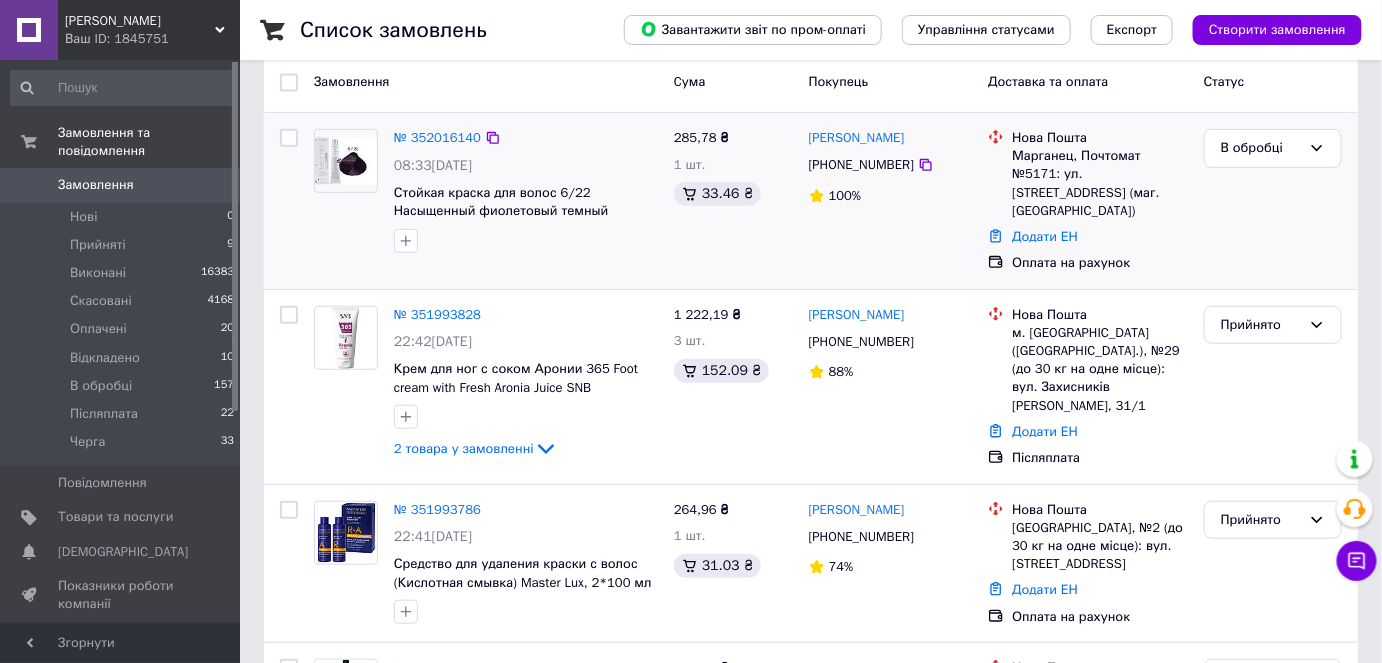 scroll, scrollTop: 272, scrollLeft: 0, axis: vertical 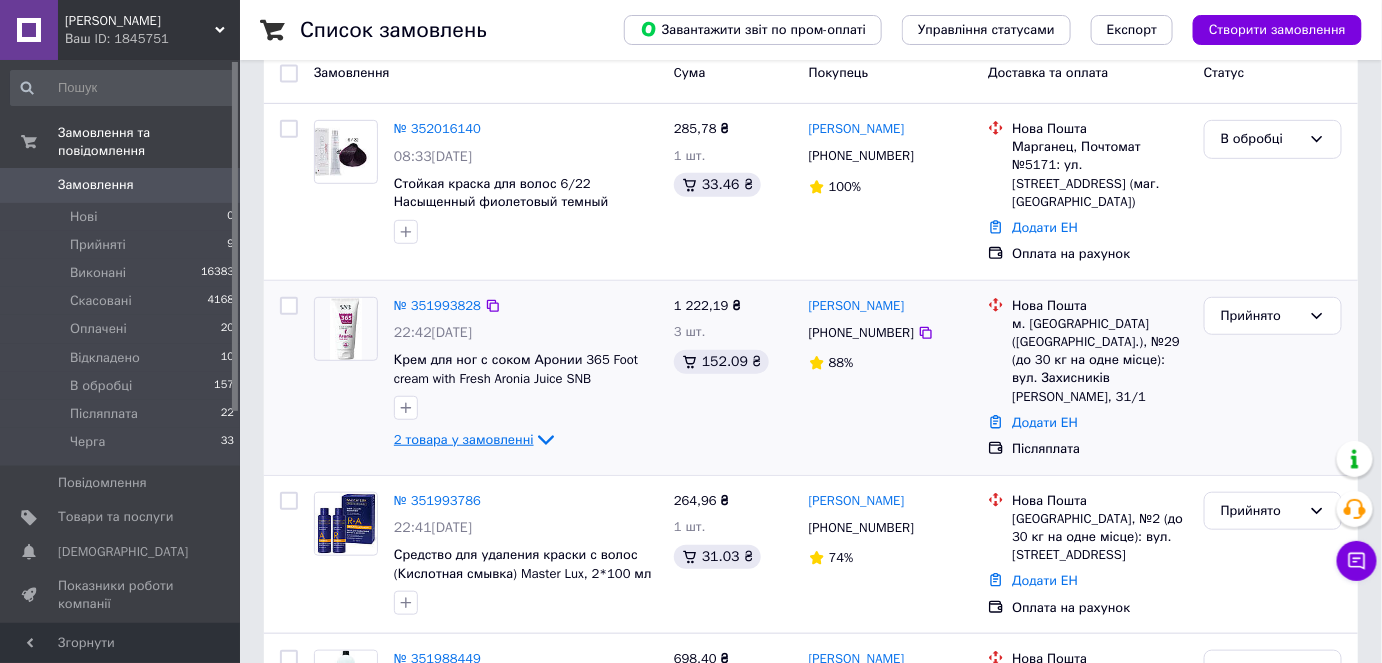 click 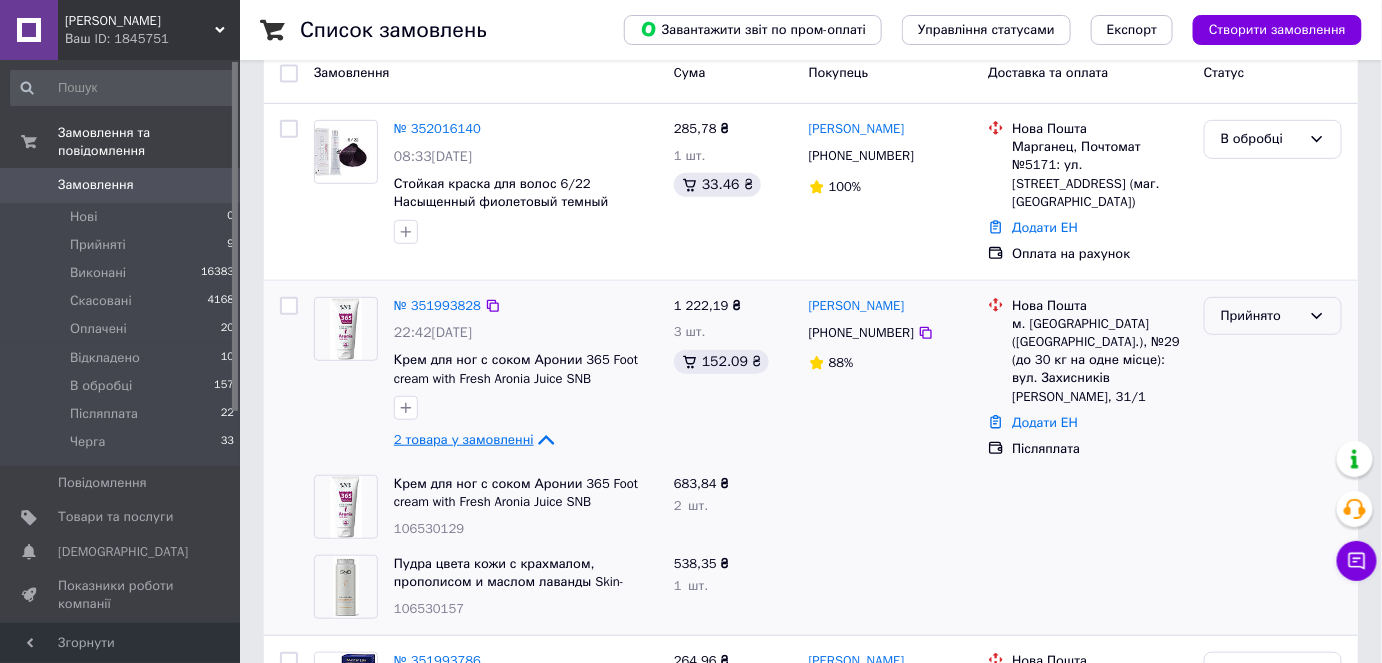 click 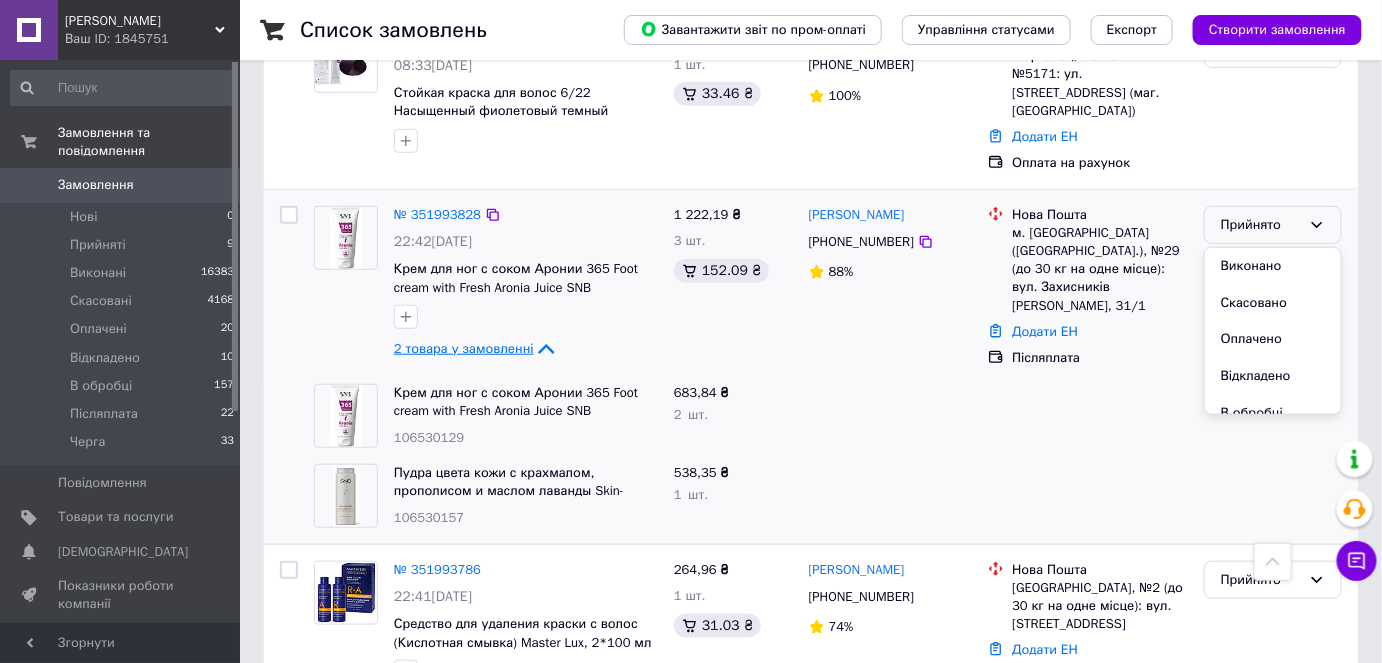scroll, scrollTop: 454, scrollLeft: 0, axis: vertical 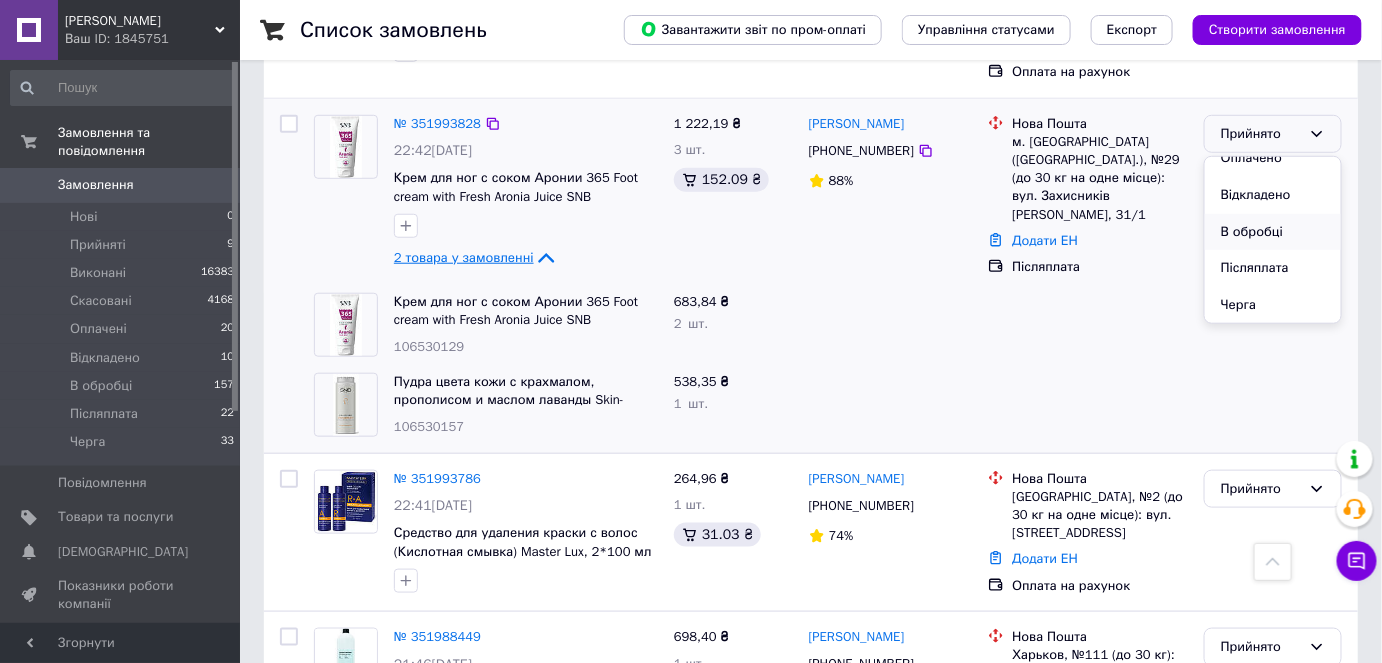 click on "В обробці" at bounding box center [1273, 232] 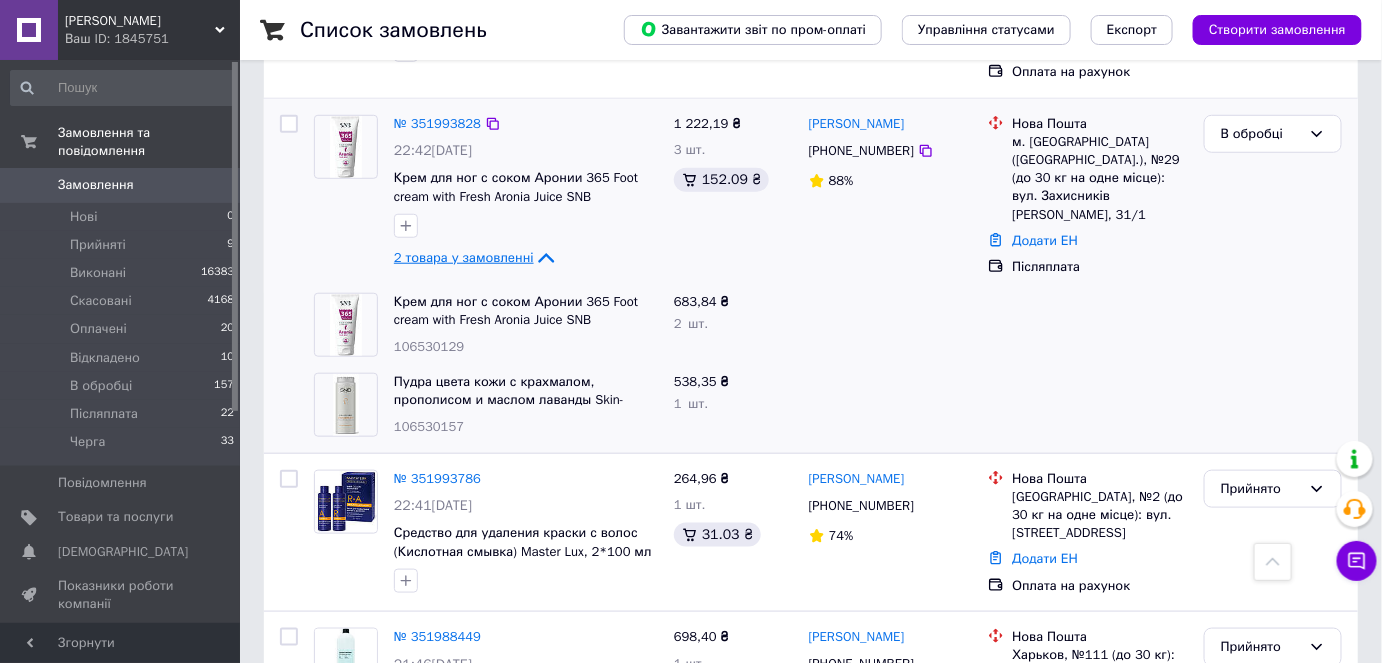 click on "Список замовлень   Завантажити звіт по пром-оплаті Управління статусами Експорт Створити замовлення -640.05 ₴ реальних коштів на балансі Поповнити баланс Через 4 дні товари стануть неактивні Поповніть Баланс ,  щоб продовжити отримувати замовлення Фільтри Збережені фільтри: Усі (20802) Замовлення Cума Покупець Доставка та оплата Статус № 352016140 08:33[DATE] Стойкая краска для волос 6/22 Насыщенный фиолетовый темный блондин Technofruit Alter Ego, 100 мл 285,78 ₴ 1 шт. 33.46 ₴ [PERSON_NAME] [PHONE_NUMBER] 100% [GEOGRAPHIC_DATA], Почтомат №5171: ул. [STREET_ADDRESS] (маг. АТБ) Додати ЕН В обробці 88% 2" at bounding box center [811, 9713] 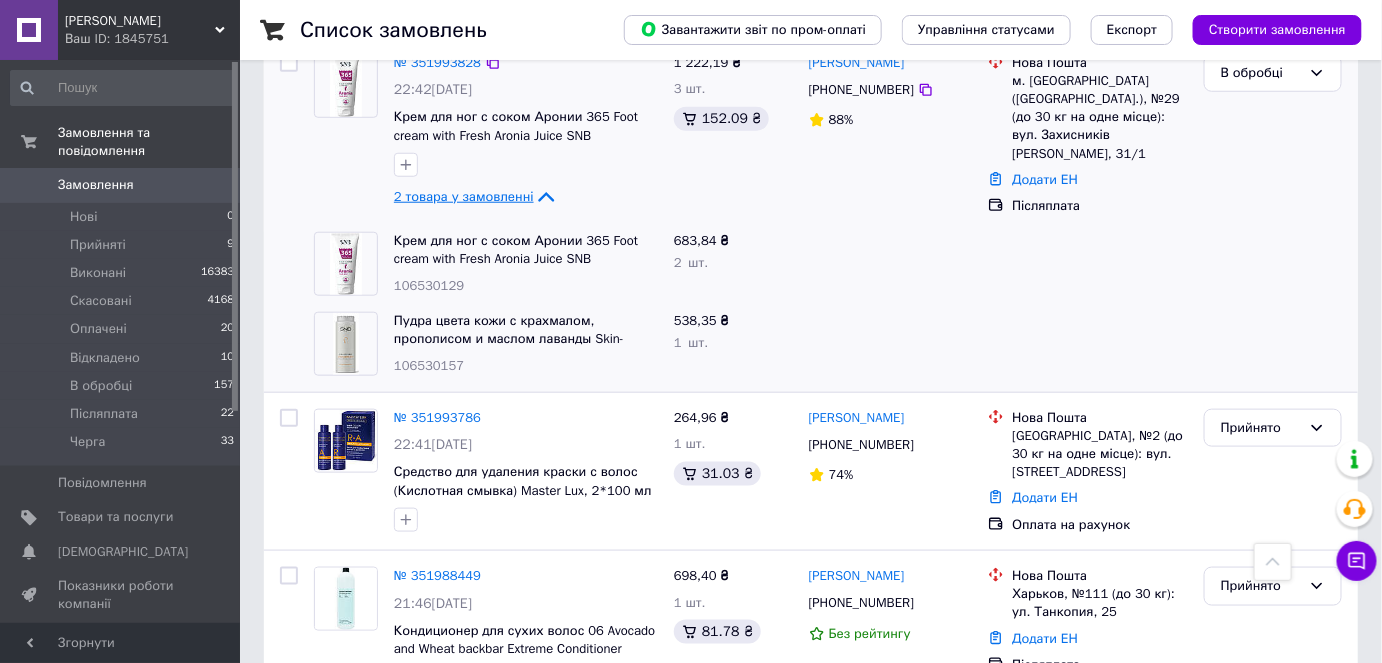 scroll, scrollTop: 545, scrollLeft: 0, axis: vertical 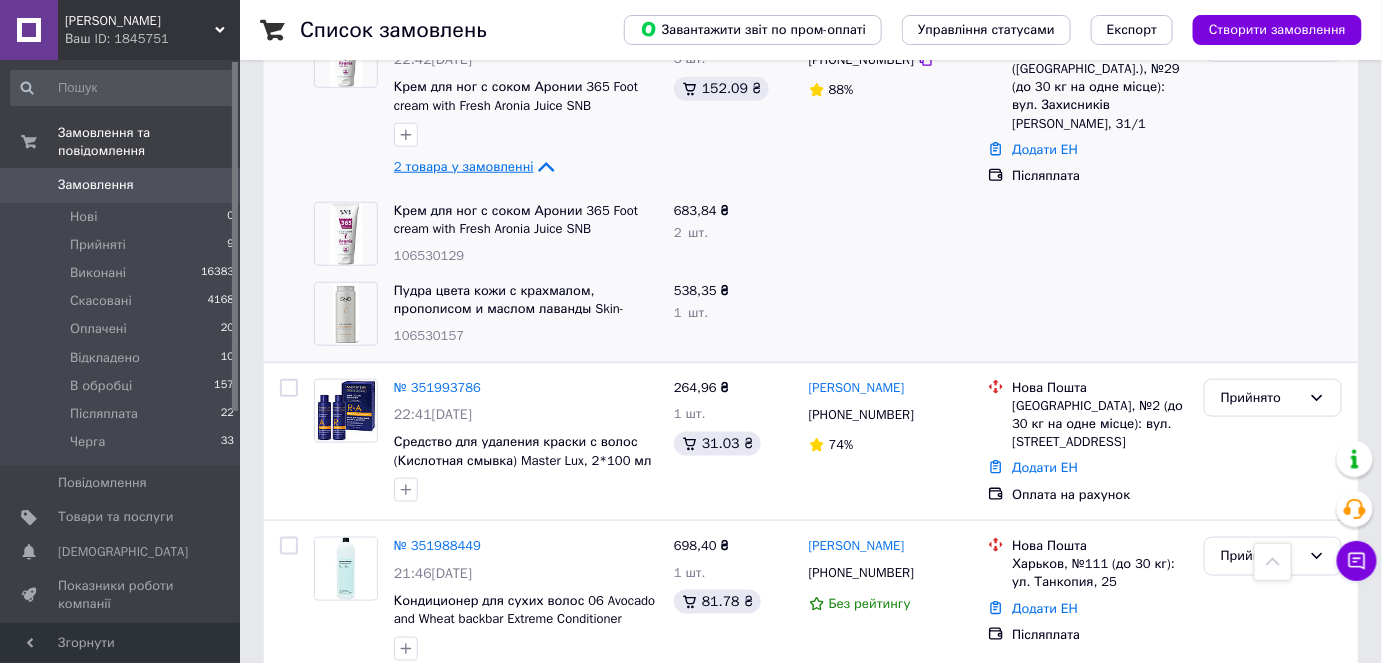 click 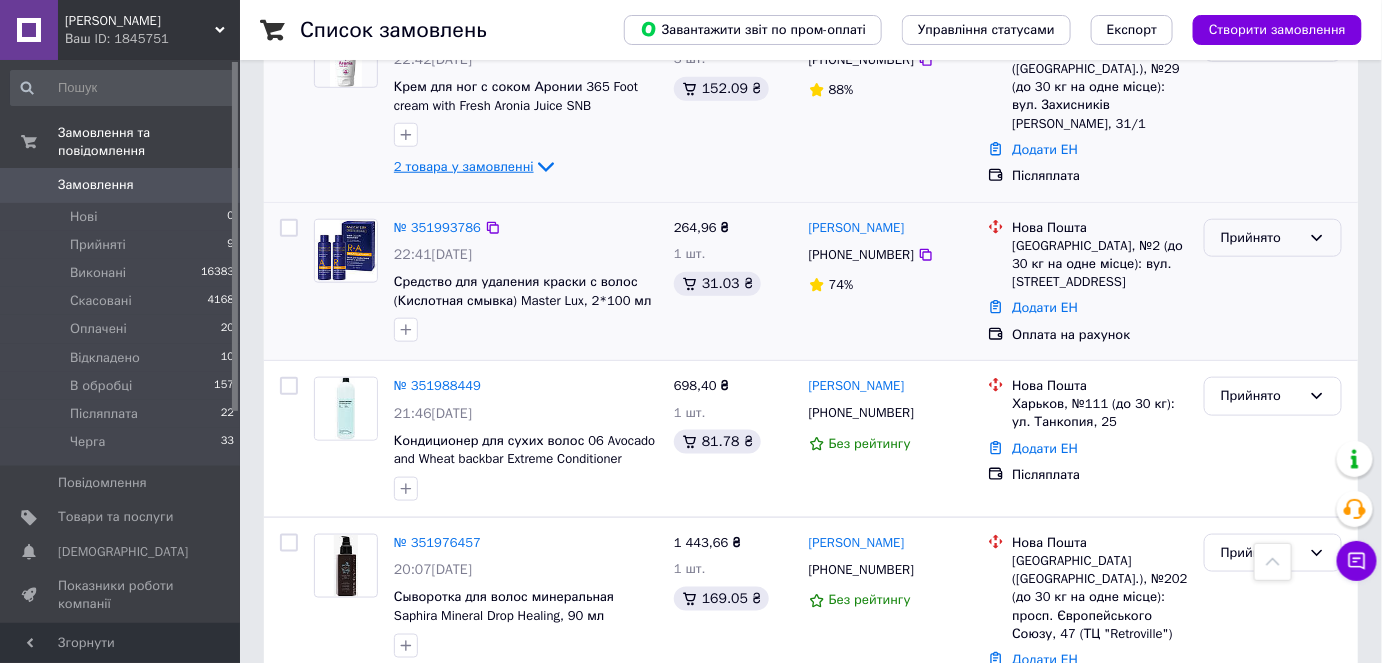 click 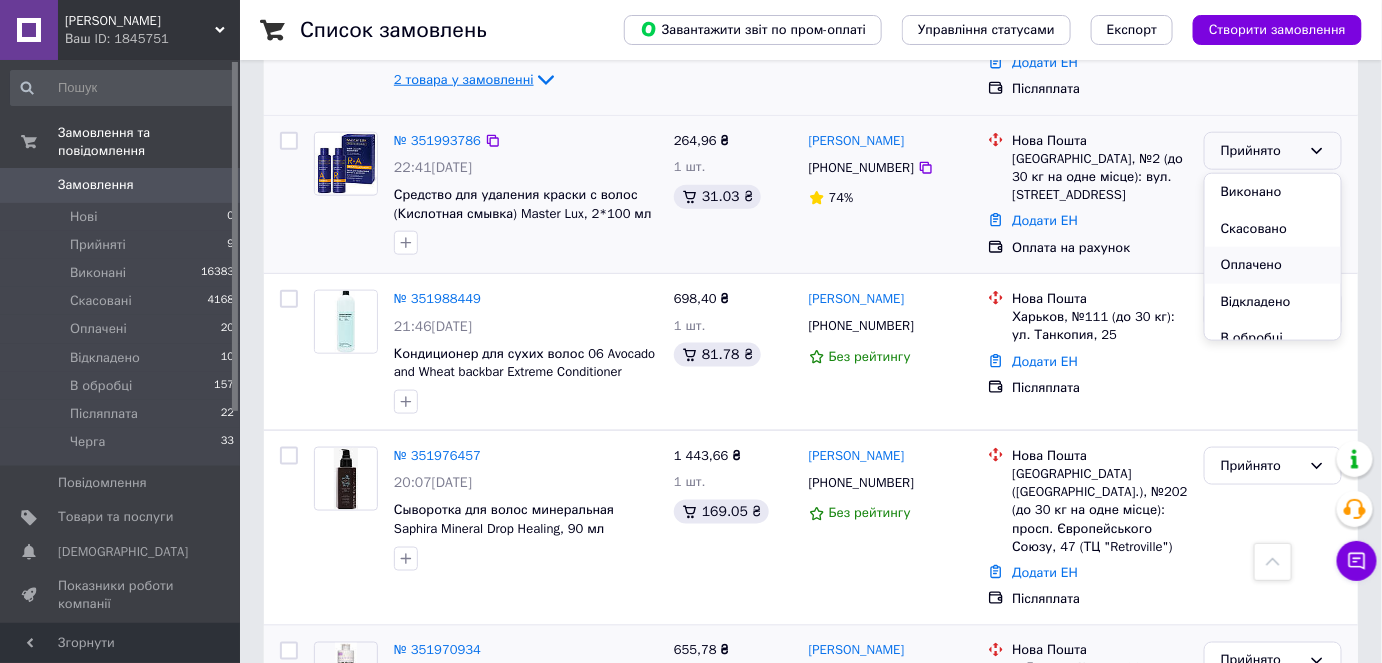 scroll, scrollTop: 636, scrollLeft: 0, axis: vertical 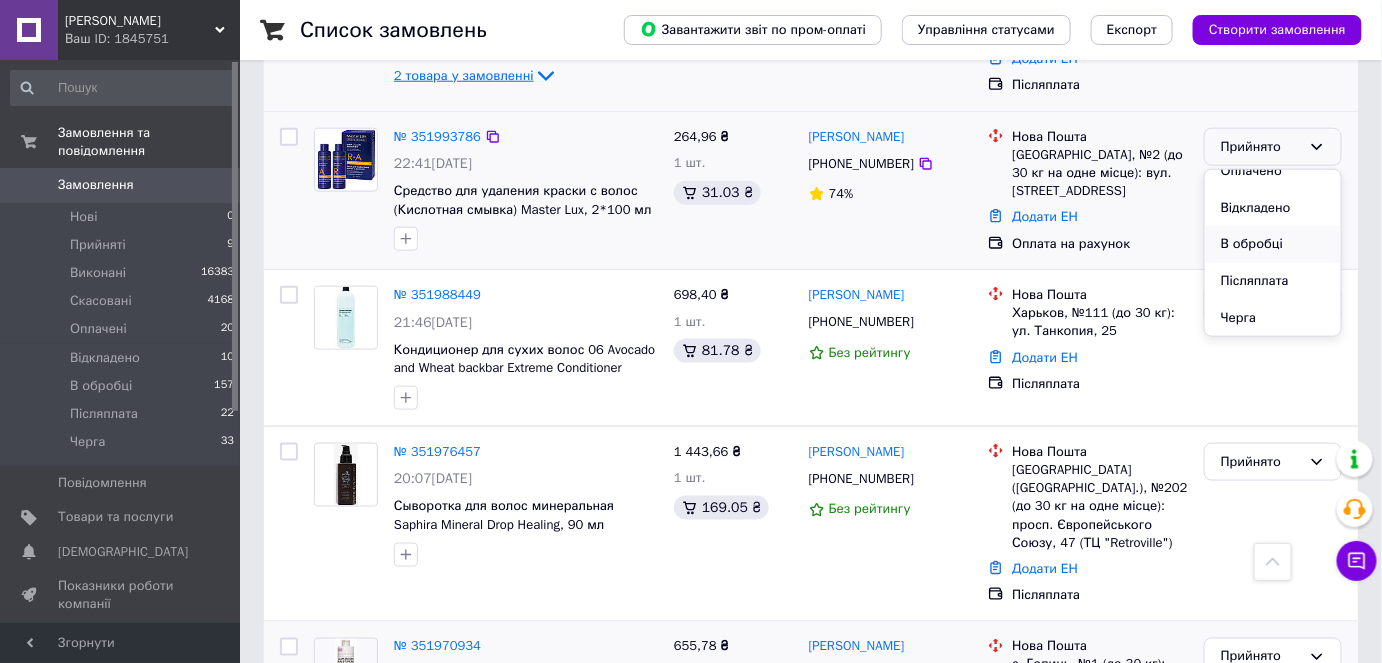 click on "В обробці" at bounding box center [1273, 244] 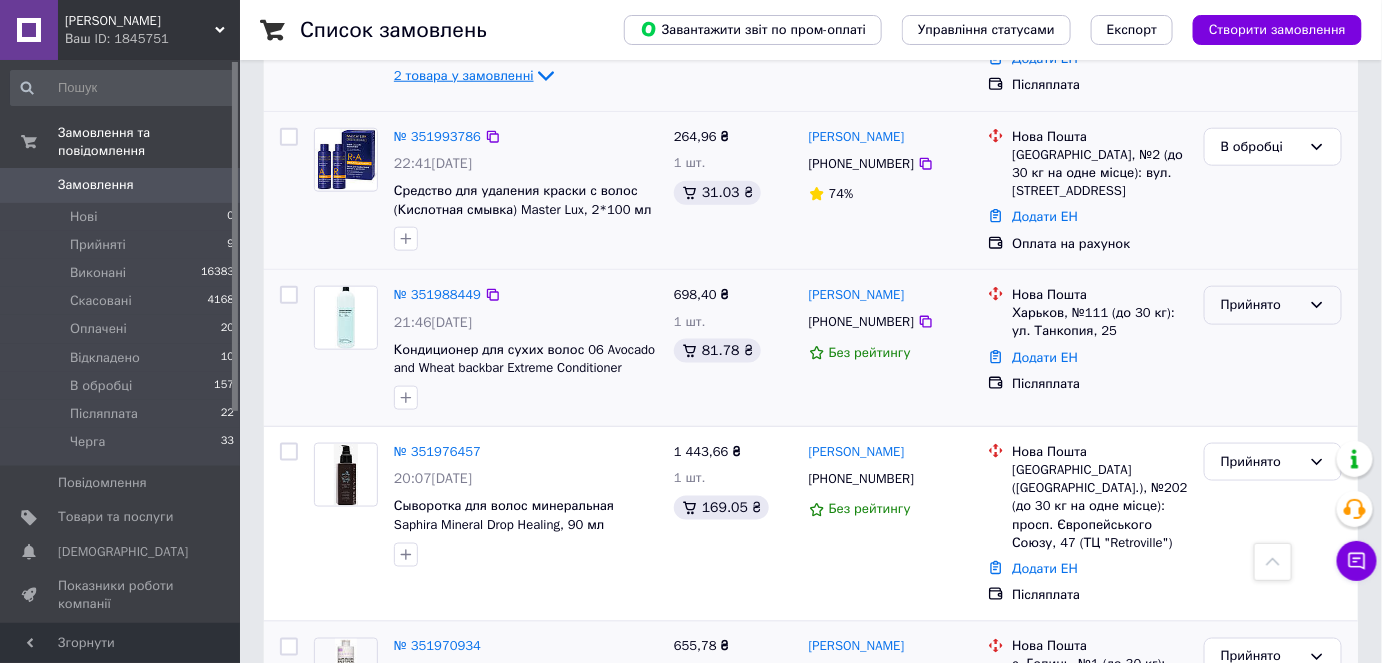 click 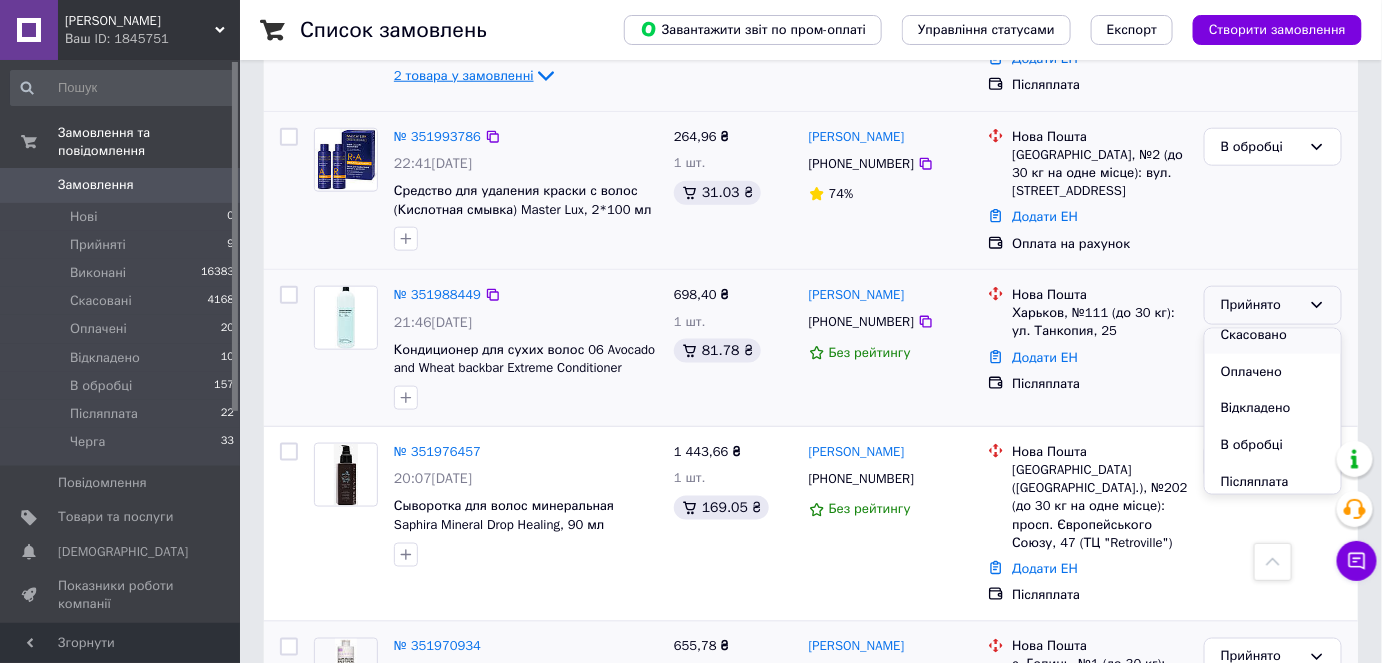 scroll, scrollTop: 90, scrollLeft: 0, axis: vertical 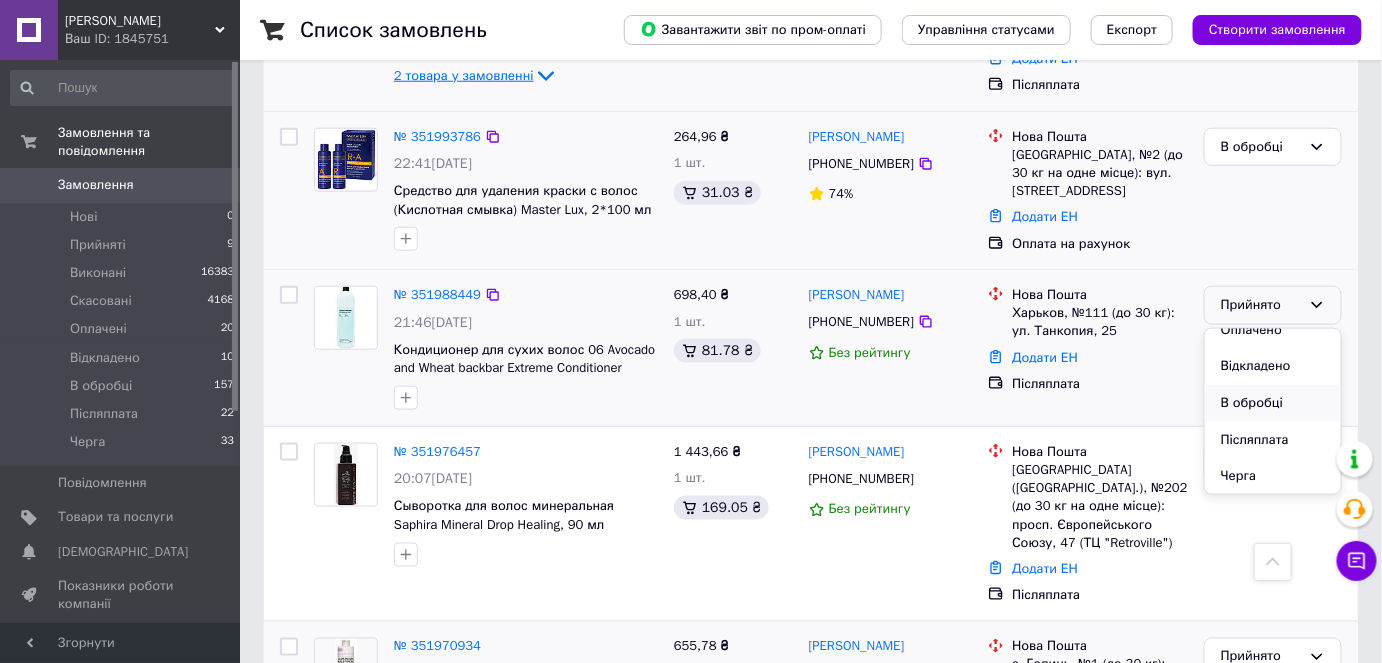 click on "В обробці" at bounding box center (1273, 403) 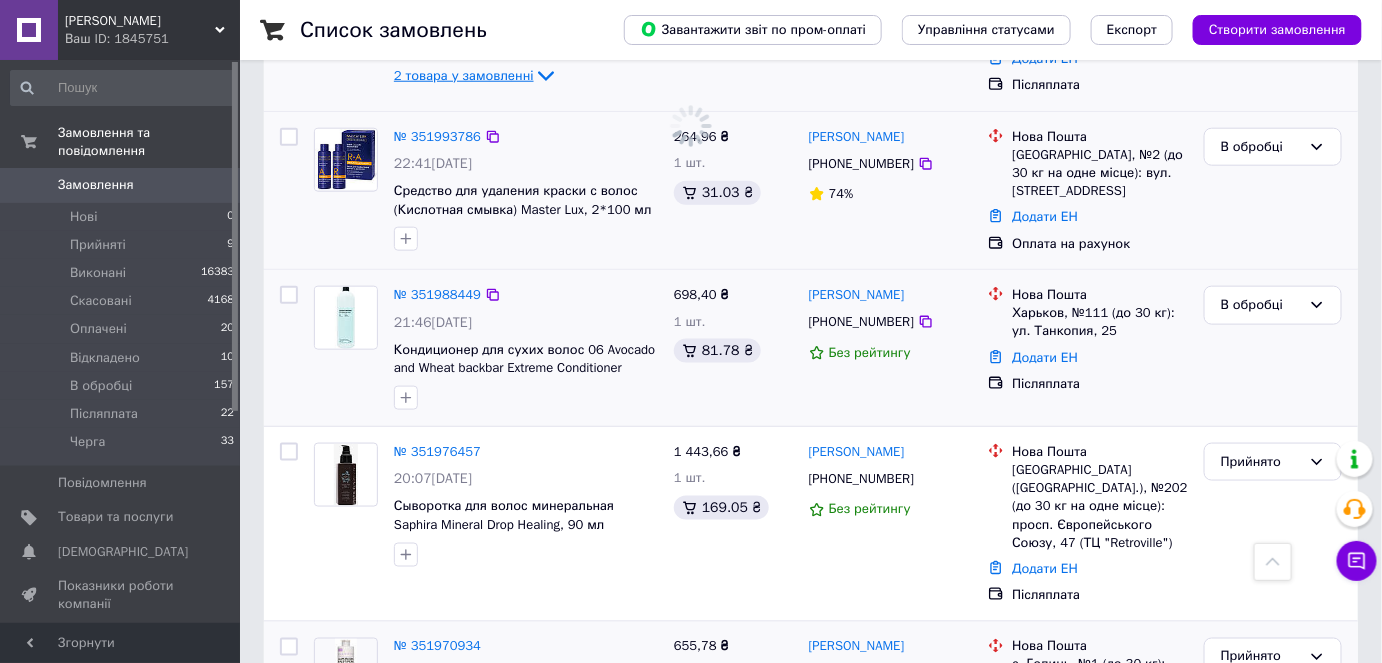 click on "Список замовлень   Завантажити звіт по пром-оплаті Управління статусами Експорт Створити замовлення -640.05 ₴ реальних коштів на балансі Поповнити баланс Через 4 дні товари стануть неактивні Поповніть Баланс ,  щоб продовжити отримувати замовлення Фільтри Збережені фільтри: Усі (20802) Замовлення Cума Покупець Доставка та оплата Статус № 352016140 08:33[DATE] Стойкая краска для волос 6/22 Насыщенный фиолетовый темный блондин Technofruit Alter Ego, 100 мл 285,78 ₴ 1 шт. 33.46 ₴ [PERSON_NAME] [PHONE_NUMBER] 100% [GEOGRAPHIC_DATA], Почтомат №5171: ул. [STREET_ADDRESS] (маг. АТБ) Додати ЕН В обробці 88% 1" at bounding box center [811, 9451] 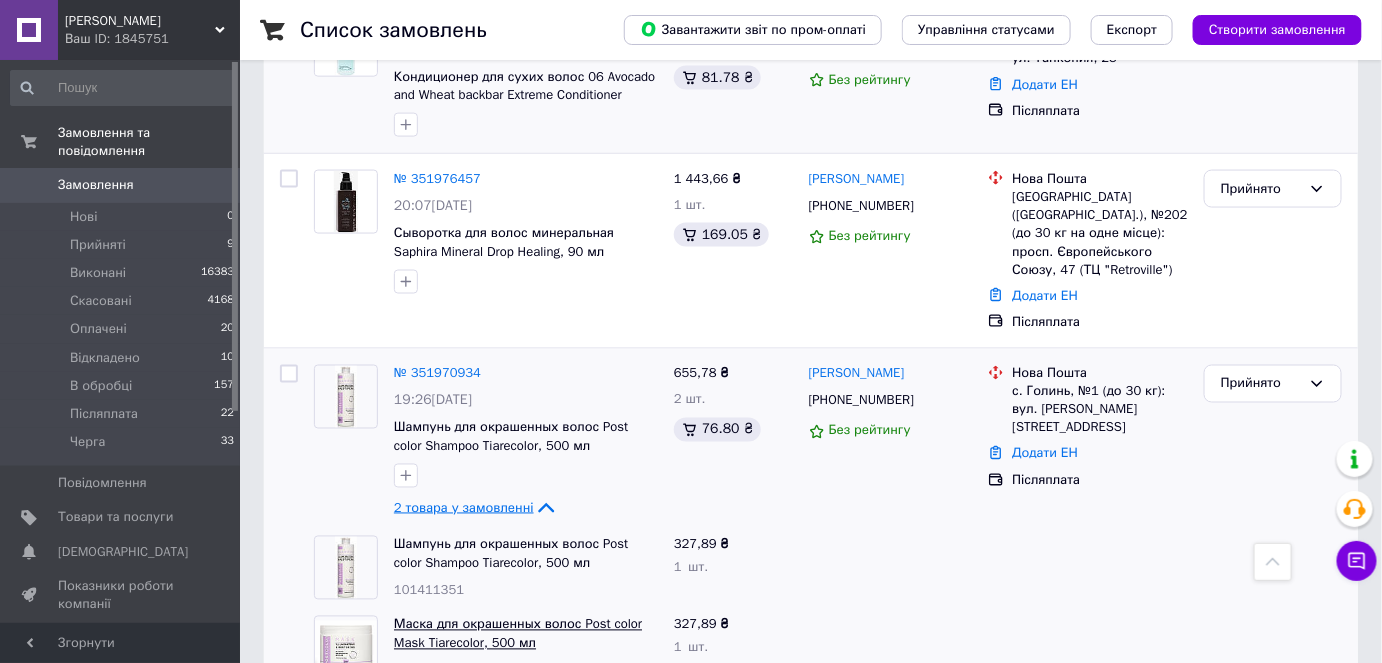 scroll, scrollTop: 818, scrollLeft: 0, axis: vertical 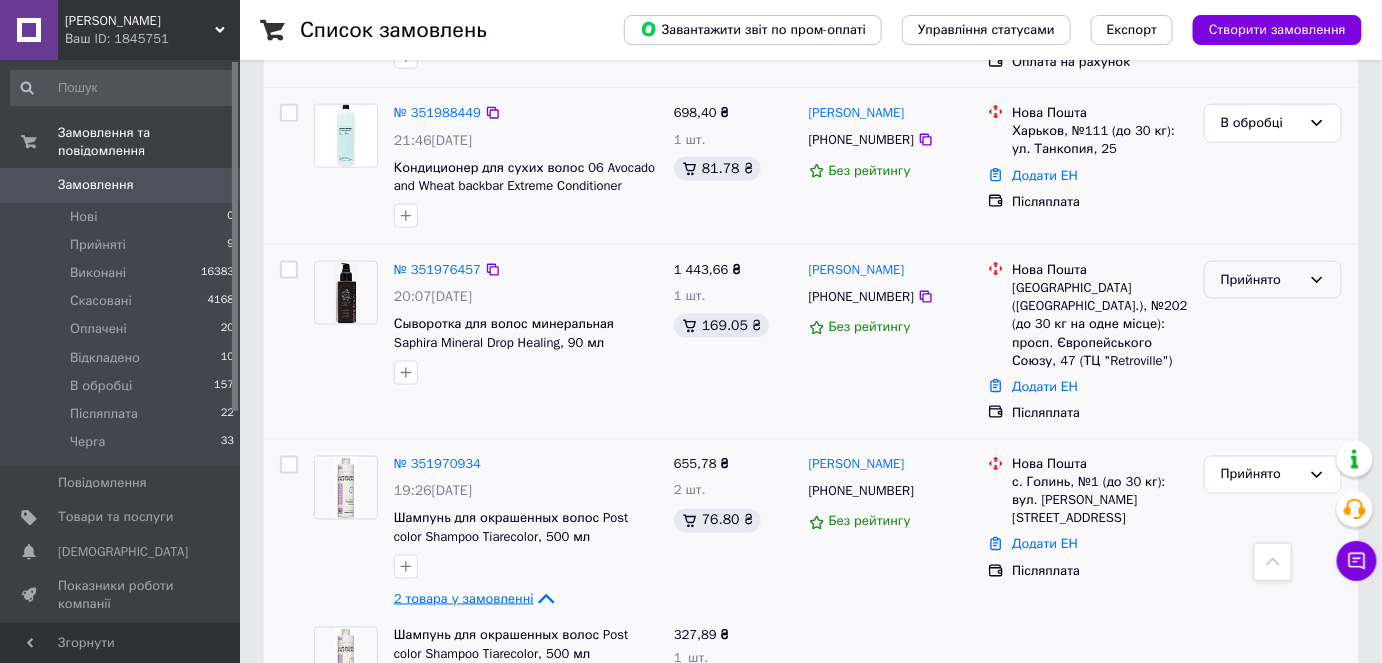 click 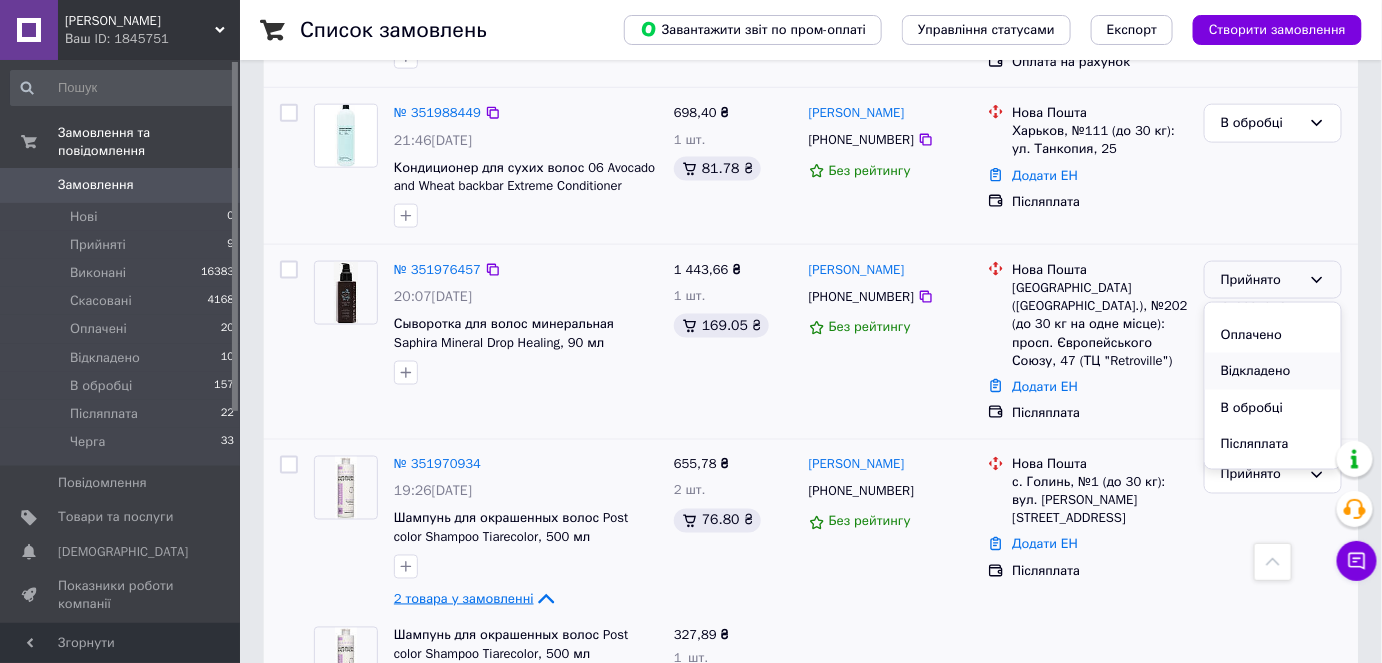 scroll, scrollTop: 90, scrollLeft: 0, axis: vertical 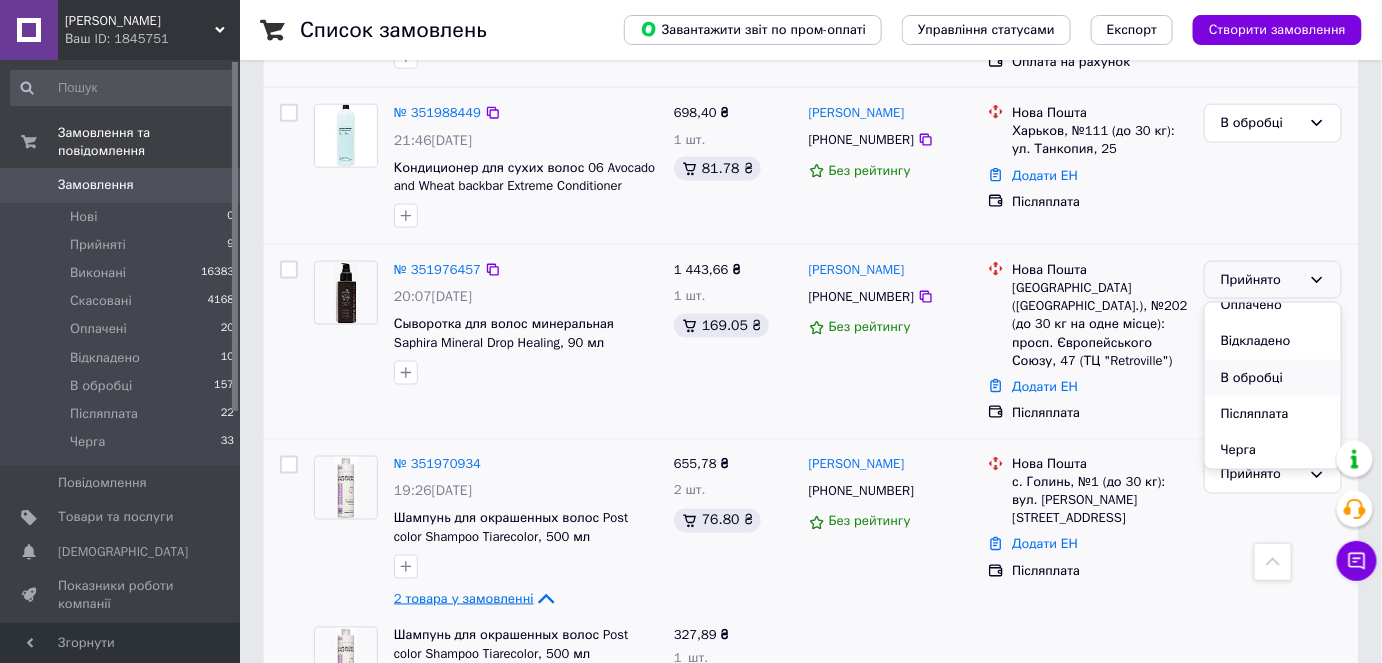 click on "В обробці" at bounding box center (1273, 378) 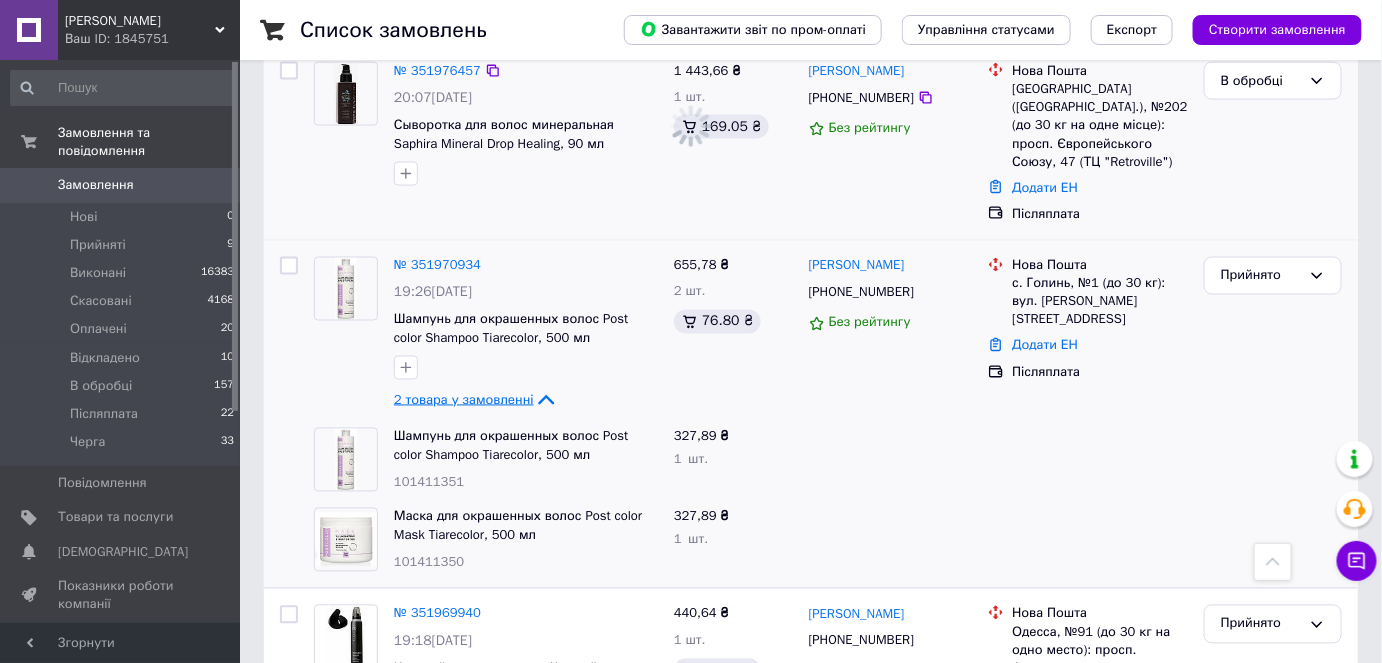 scroll, scrollTop: 1090, scrollLeft: 0, axis: vertical 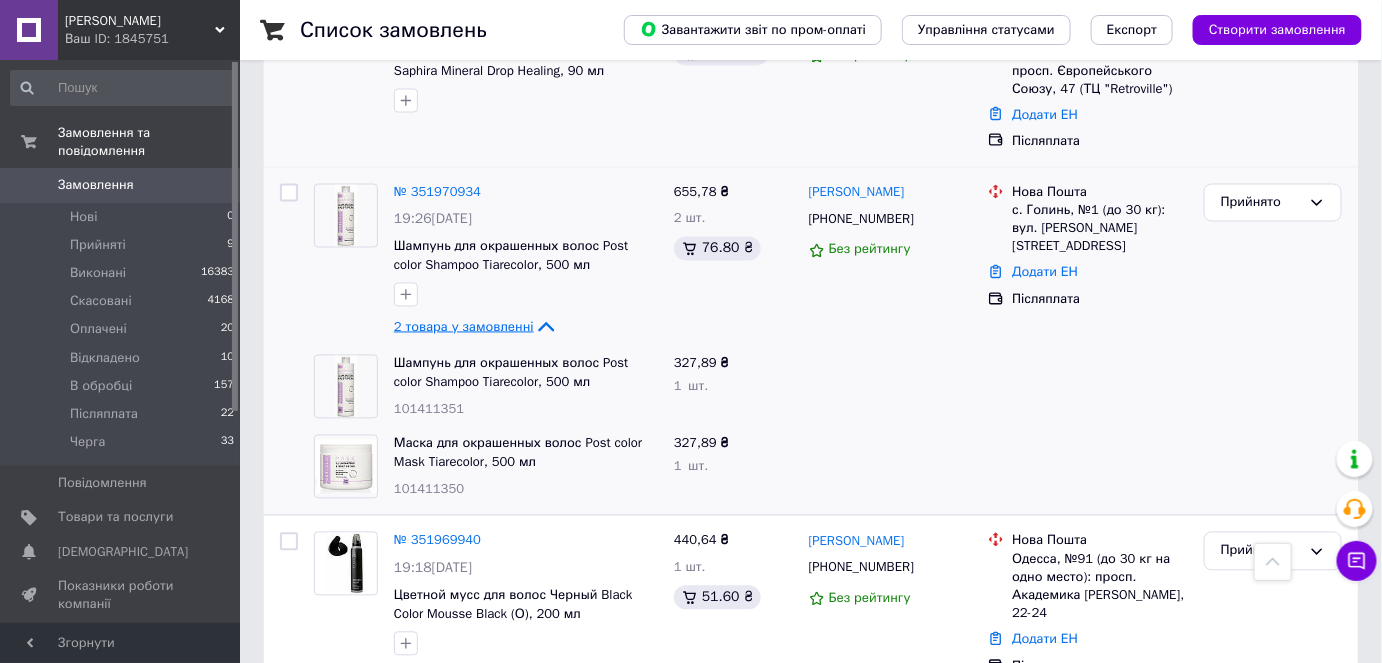 click 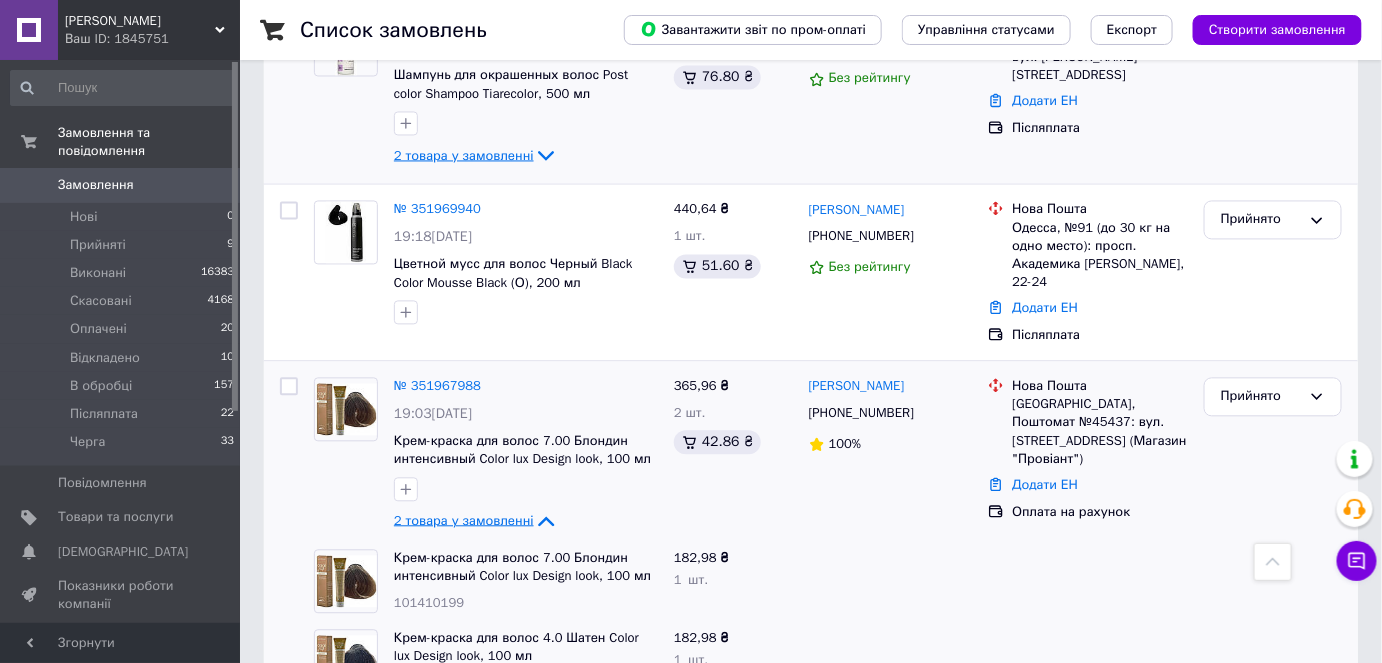 scroll, scrollTop: 1181, scrollLeft: 0, axis: vertical 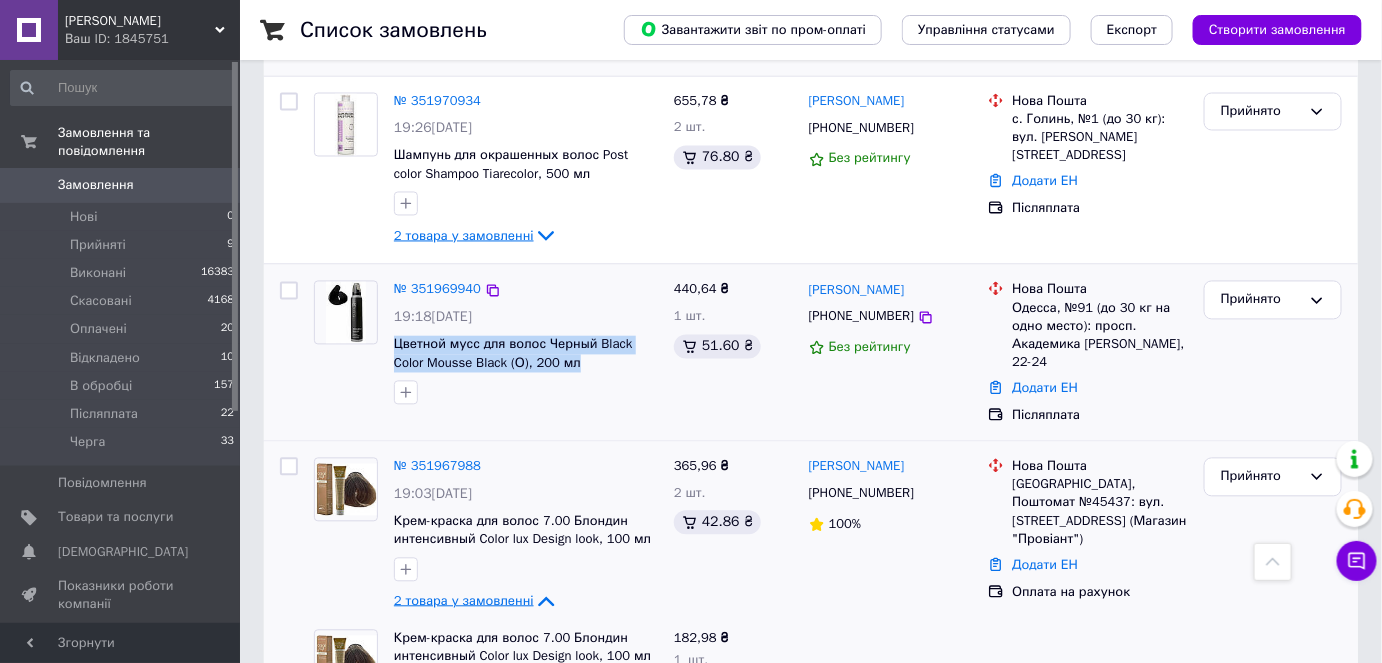 drag, startPoint x: 544, startPoint y: 319, endPoint x: 390, endPoint y: 283, distance: 158.15182 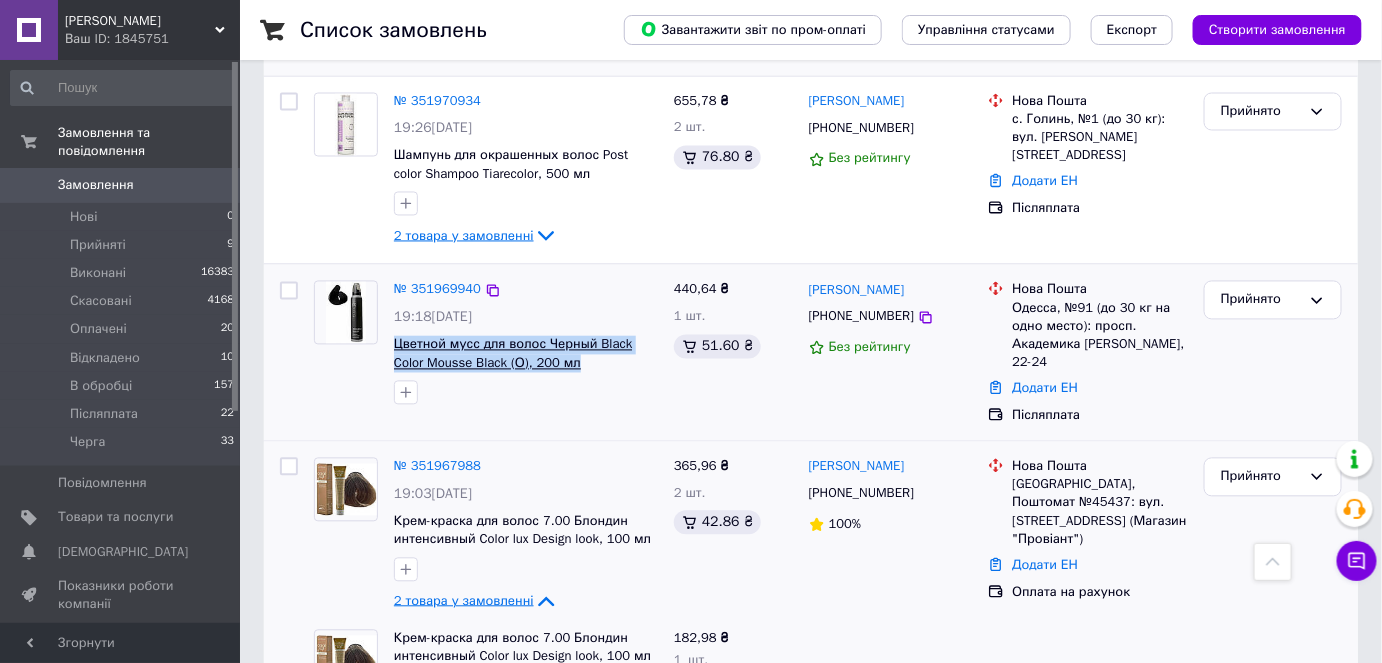 copy on "Цветной мусс для волос Черный Black Color Mousse Black (О), 200 мл" 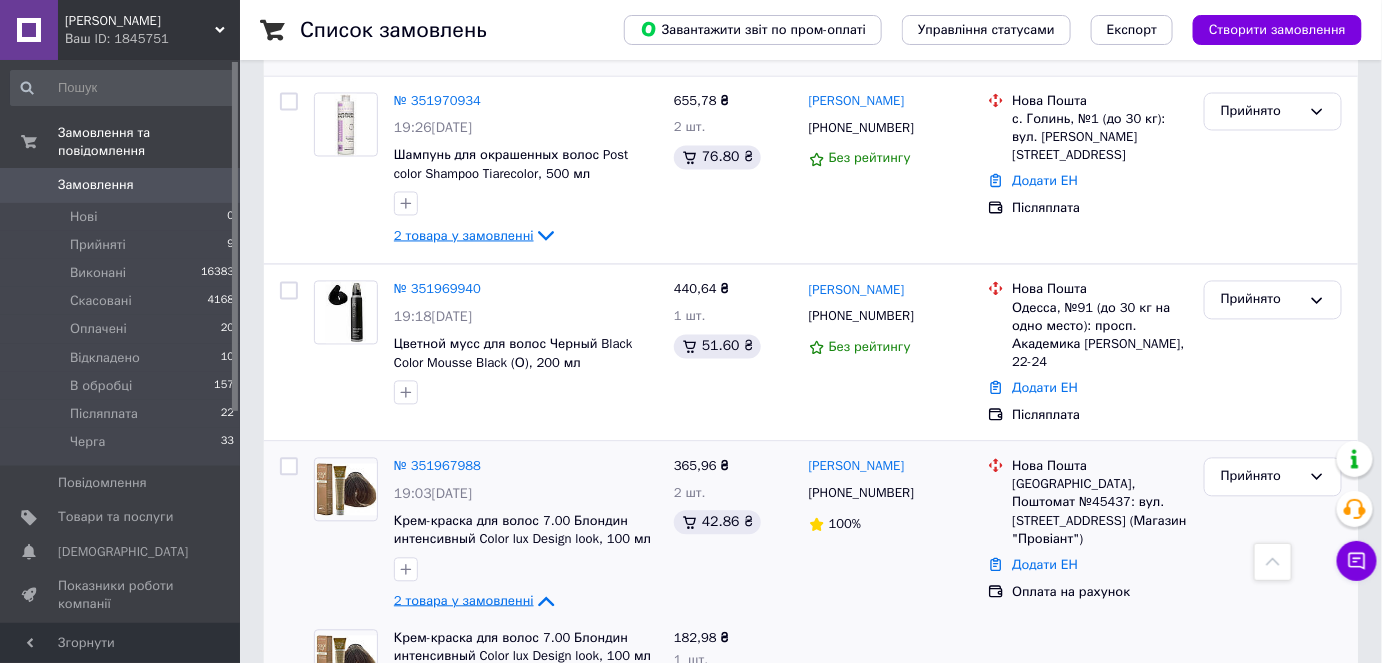 click on "Список замовлень   Завантажити звіт по пром-оплаті Управління статусами Експорт Створити замовлення -640.05 ₴ реальних коштів на балансі Поповнити баланс Через 4 дні товари стануть неактивні Поповніть Баланс ,  щоб продовжити отримувати замовлення Фільтри Збережені фільтри: Усі (20802) Замовлення Cума Покупець Доставка та оплата Статус № 352016140 08:33[DATE] Стойкая краска для волос 6/22 Насыщенный фиолетовый темный блондин Technofruit Alter Ego, 100 мл 285,78 ₴ 1 шт. 33.46 ₴ [PERSON_NAME] [PHONE_NUMBER] 100% [GEOGRAPHIC_DATA], Почтомат №5171: ул. [STREET_ADDRESS] (маг. АТБ) Додати ЕН В обробці 88% 1" at bounding box center (811, 8826) 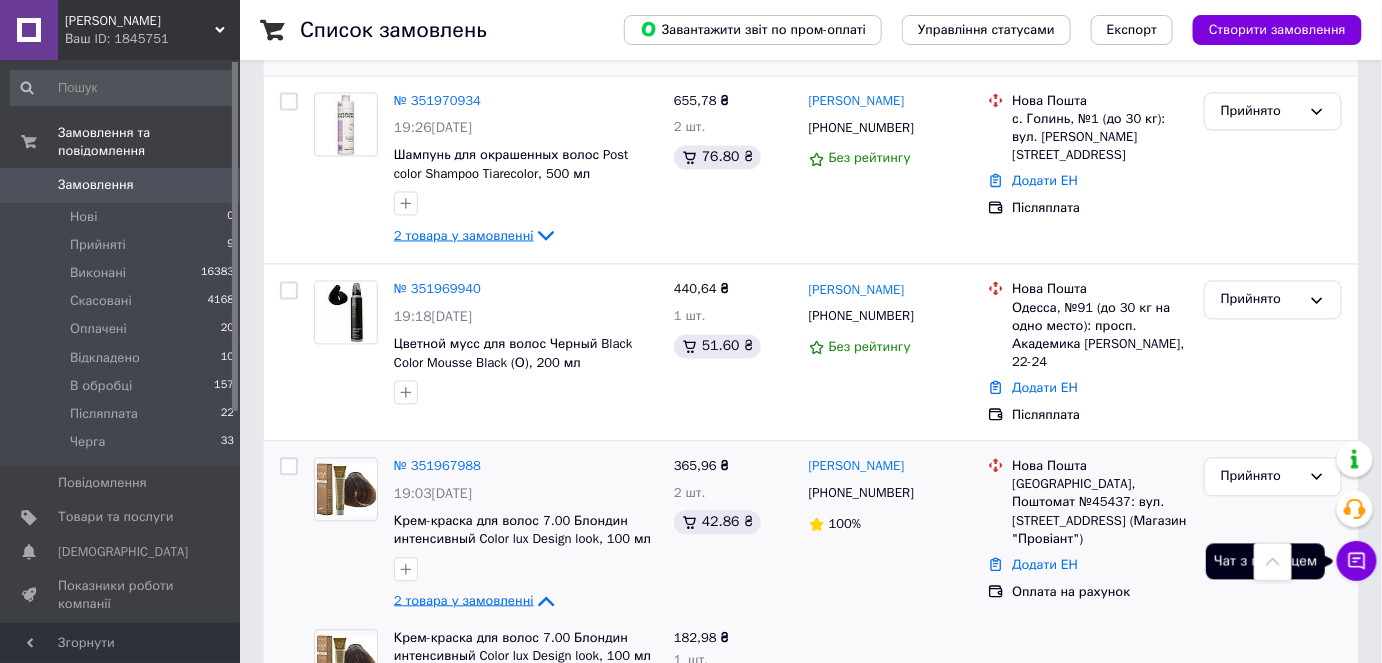 click 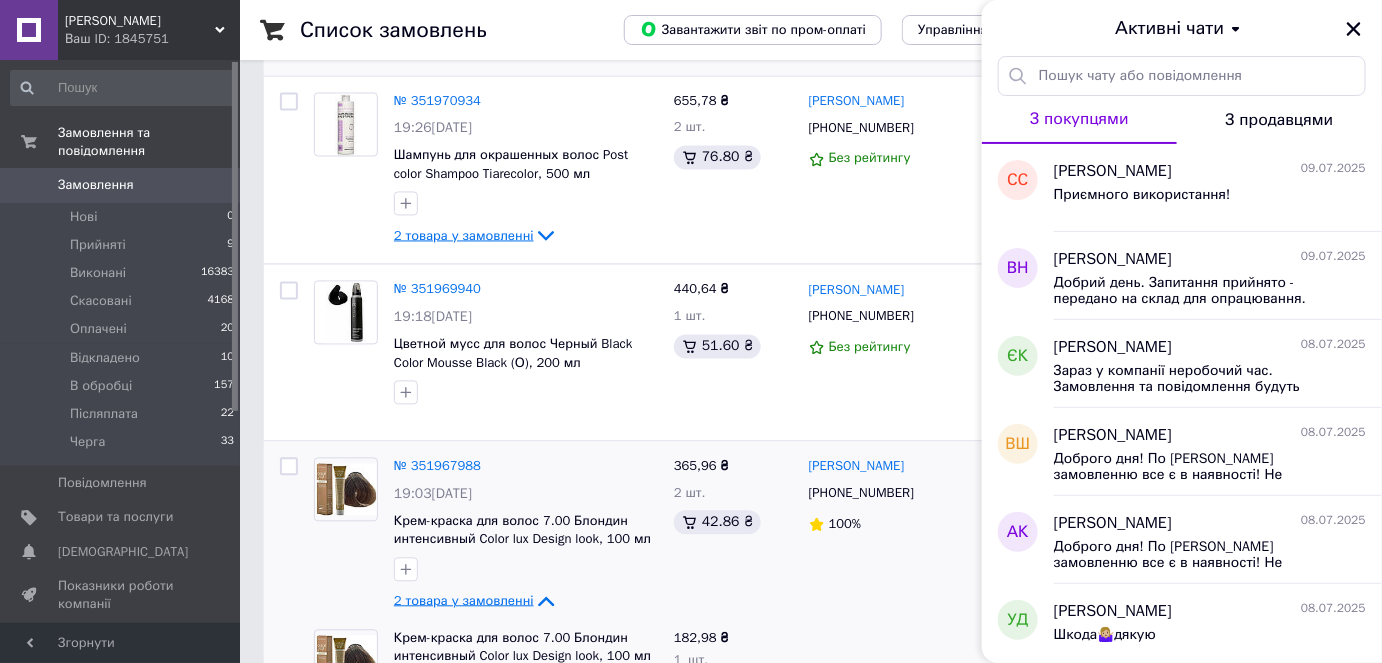 click on "З продавцями" at bounding box center (1279, 120) 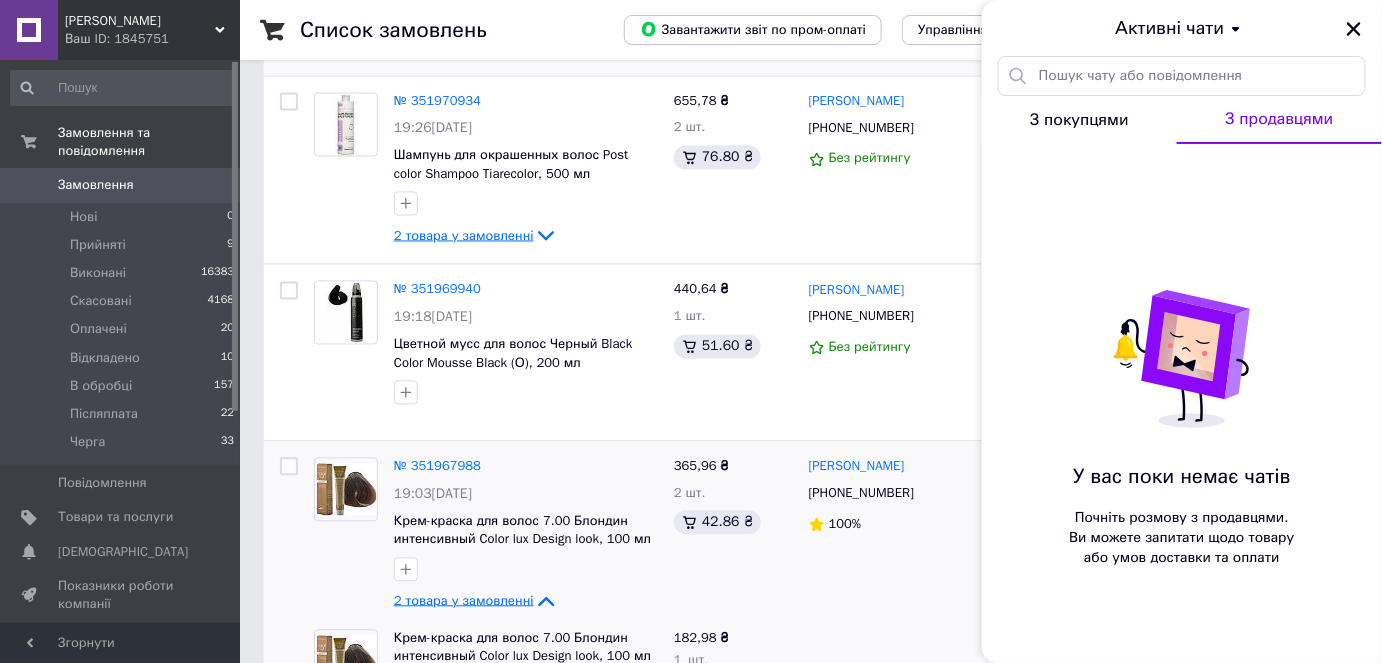click on "У вас поки немає чатів Почніть розмову з продавцями. Ви можете запитати щодо товару або умов доставки та оплати" at bounding box center [1182, 423] 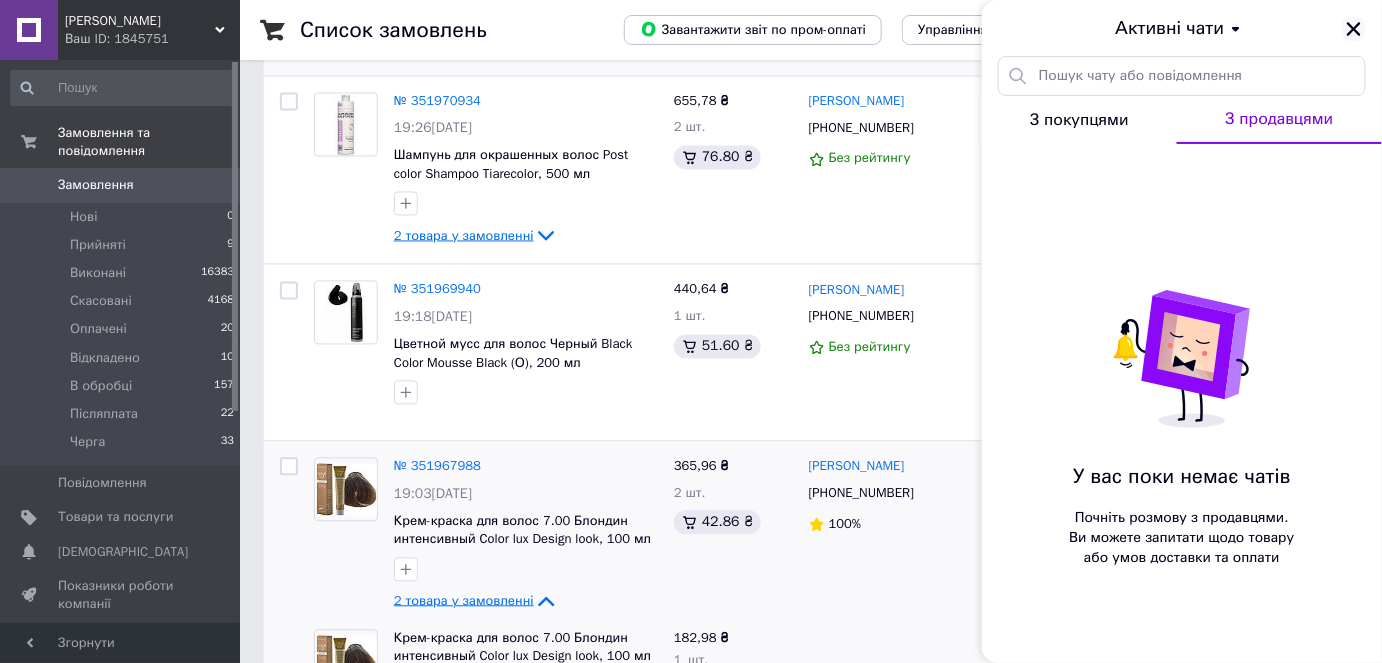 click 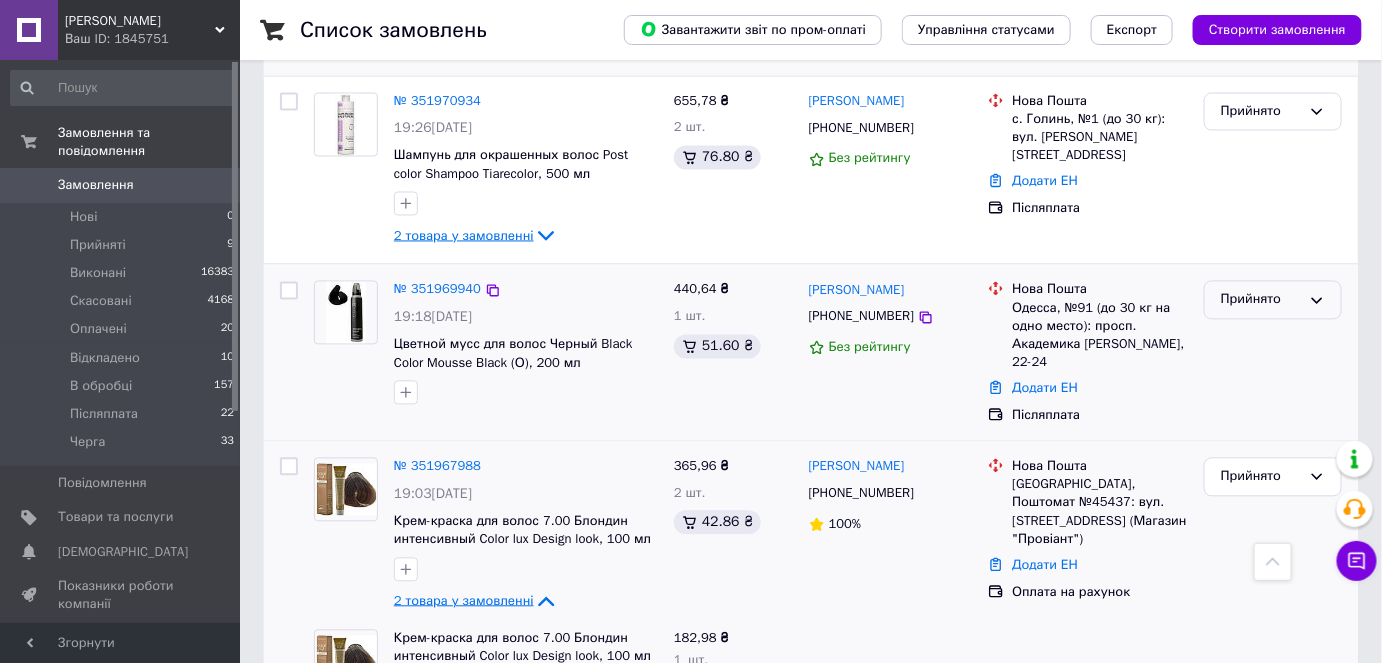 click on "Прийнято" at bounding box center [1273, 300] 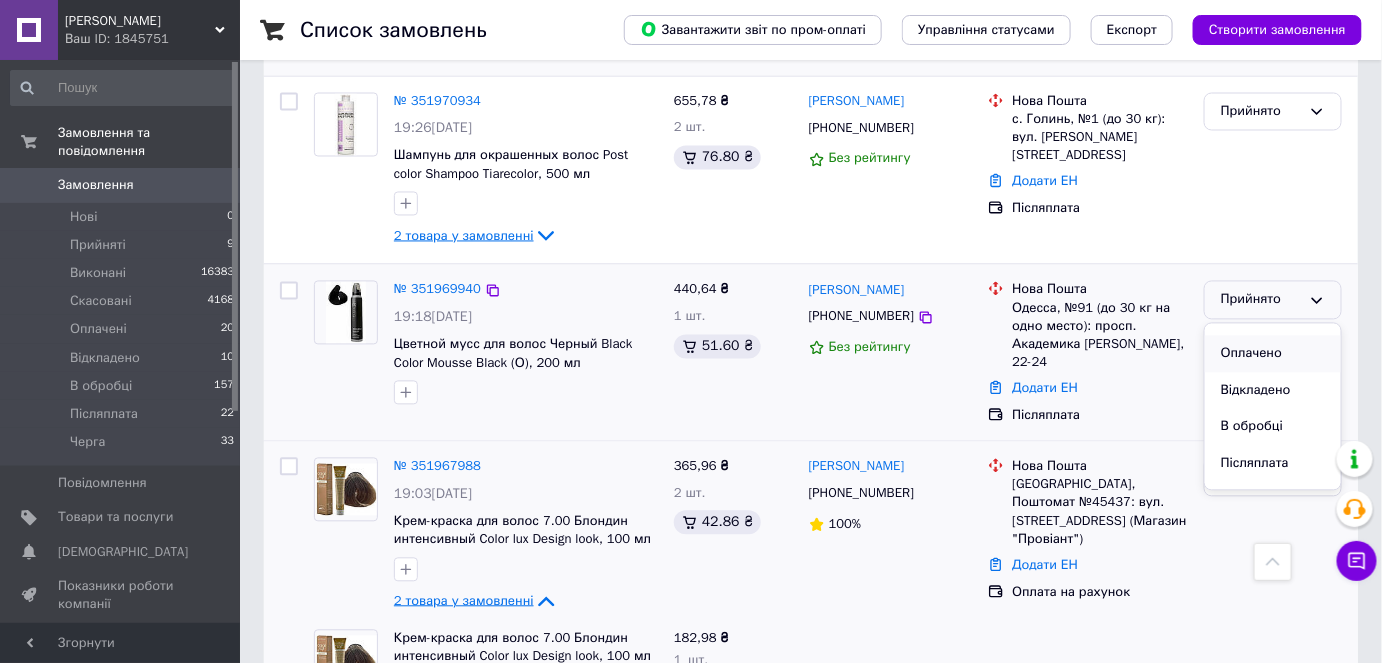 scroll, scrollTop: 90, scrollLeft: 0, axis: vertical 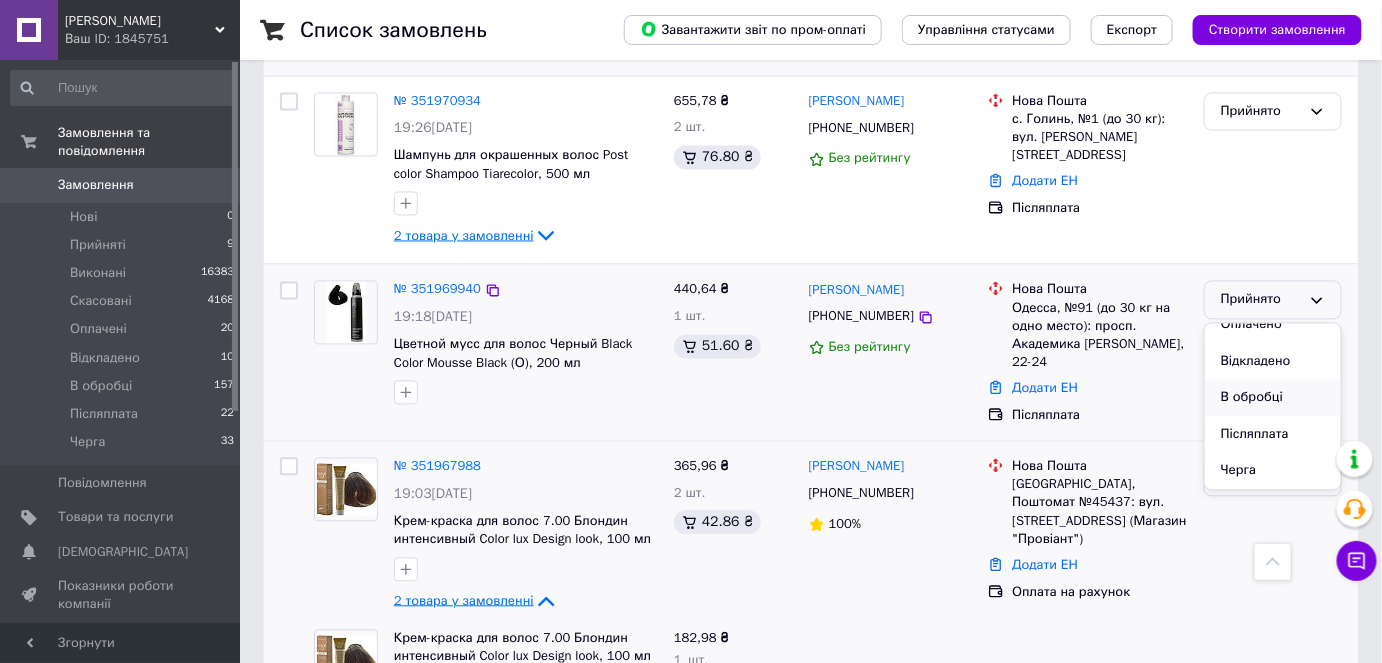 click on "В обробці" at bounding box center [1273, 398] 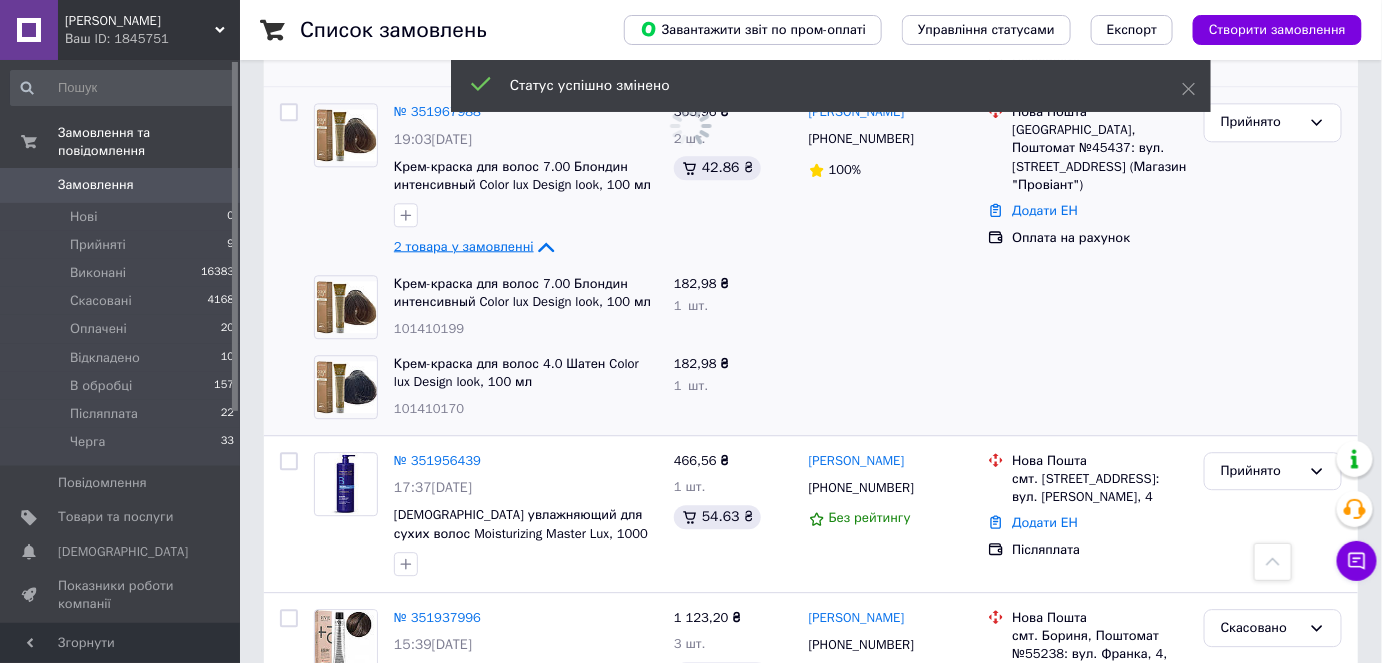 scroll, scrollTop: 1545, scrollLeft: 0, axis: vertical 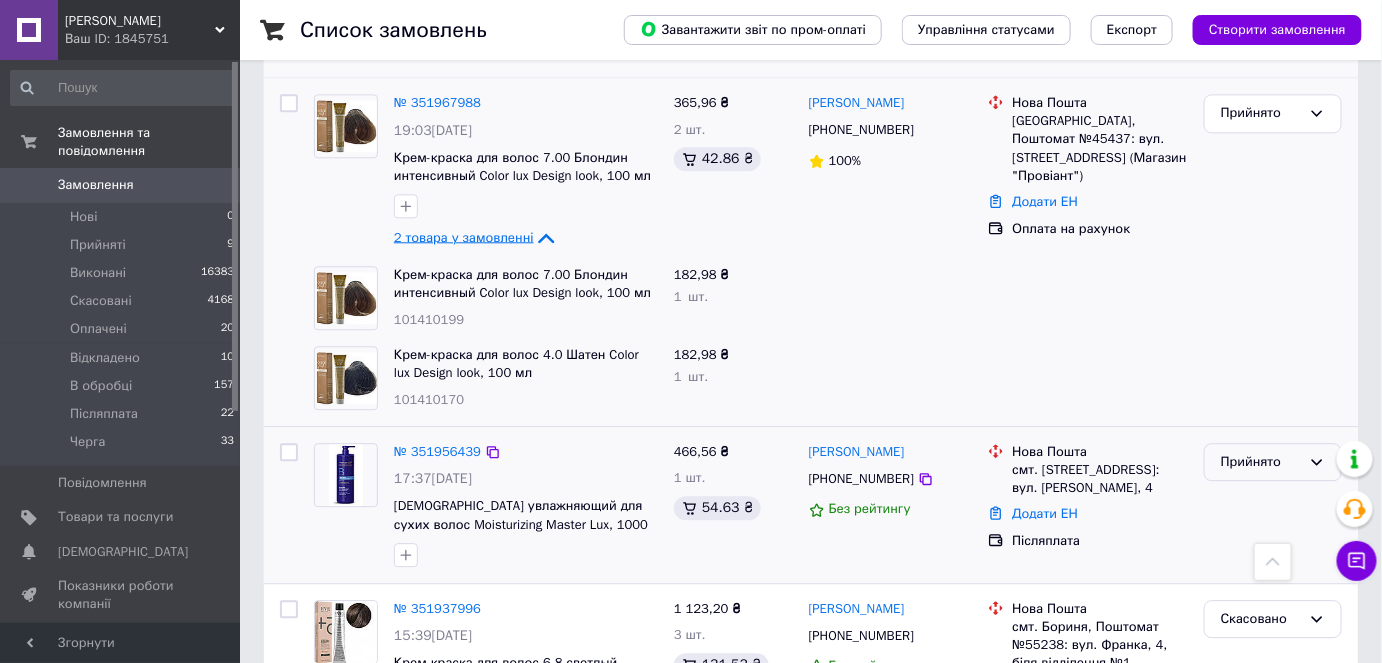 click 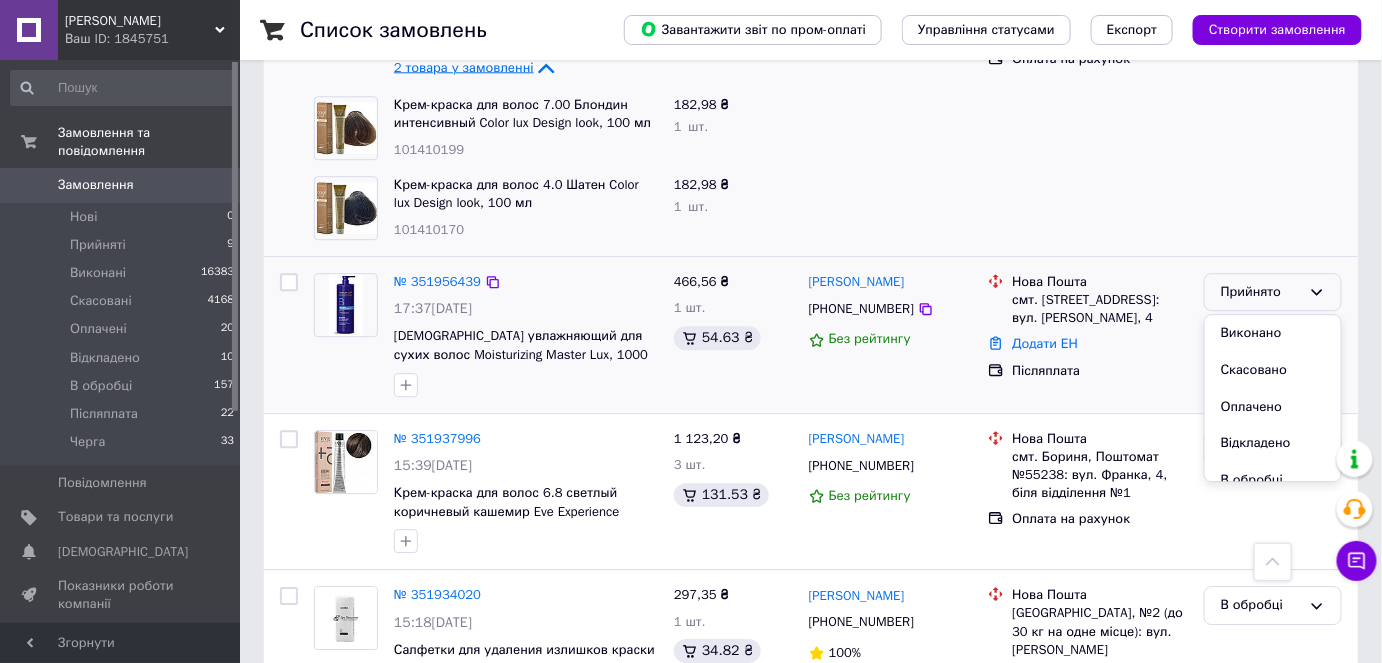 scroll, scrollTop: 1727, scrollLeft: 0, axis: vertical 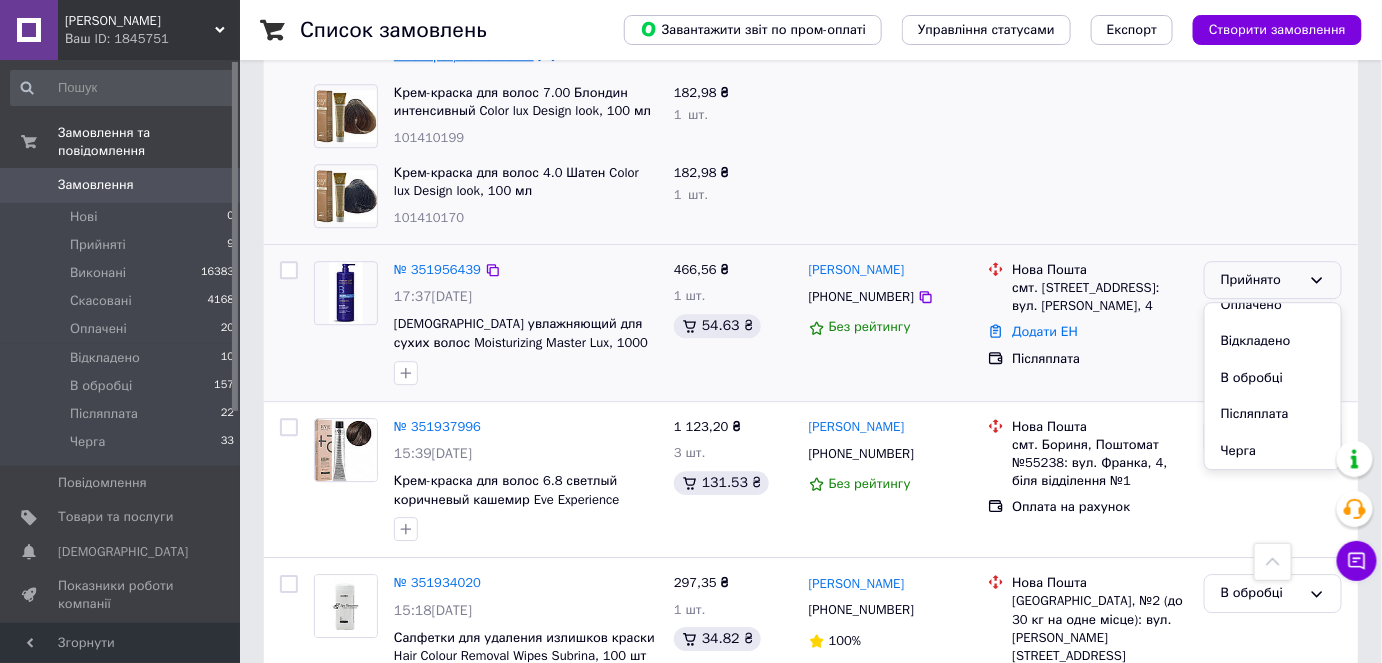 click on "В обробці" at bounding box center (1273, 378) 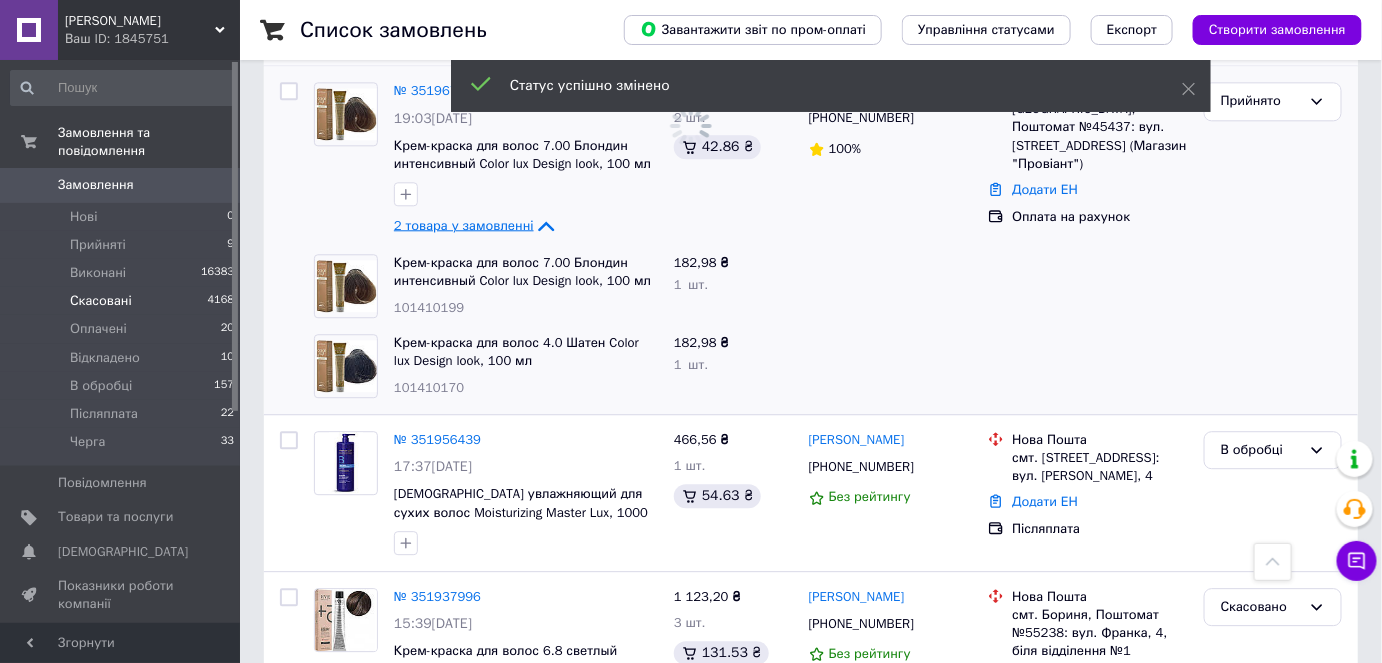 scroll, scrollTop: 1545, scrollLeft: 0, axis: vertical 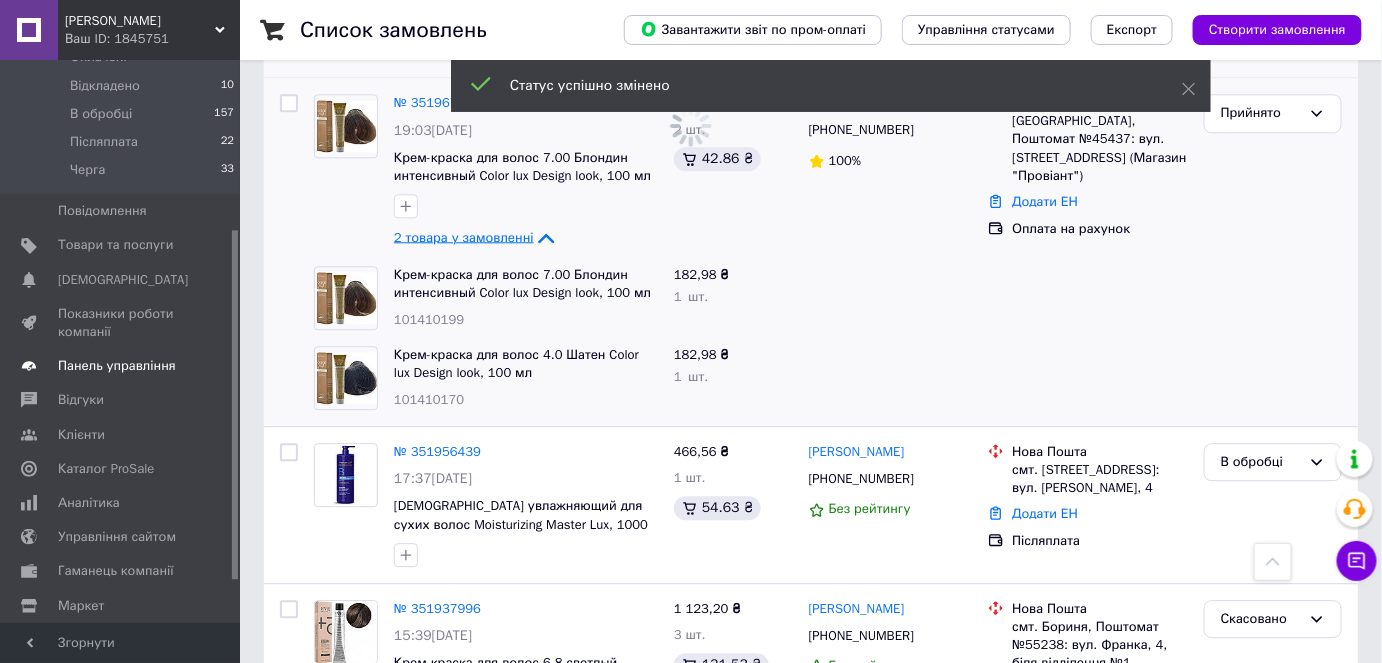 click on "Показники роботи компанії" at bounding box center [121, 323] 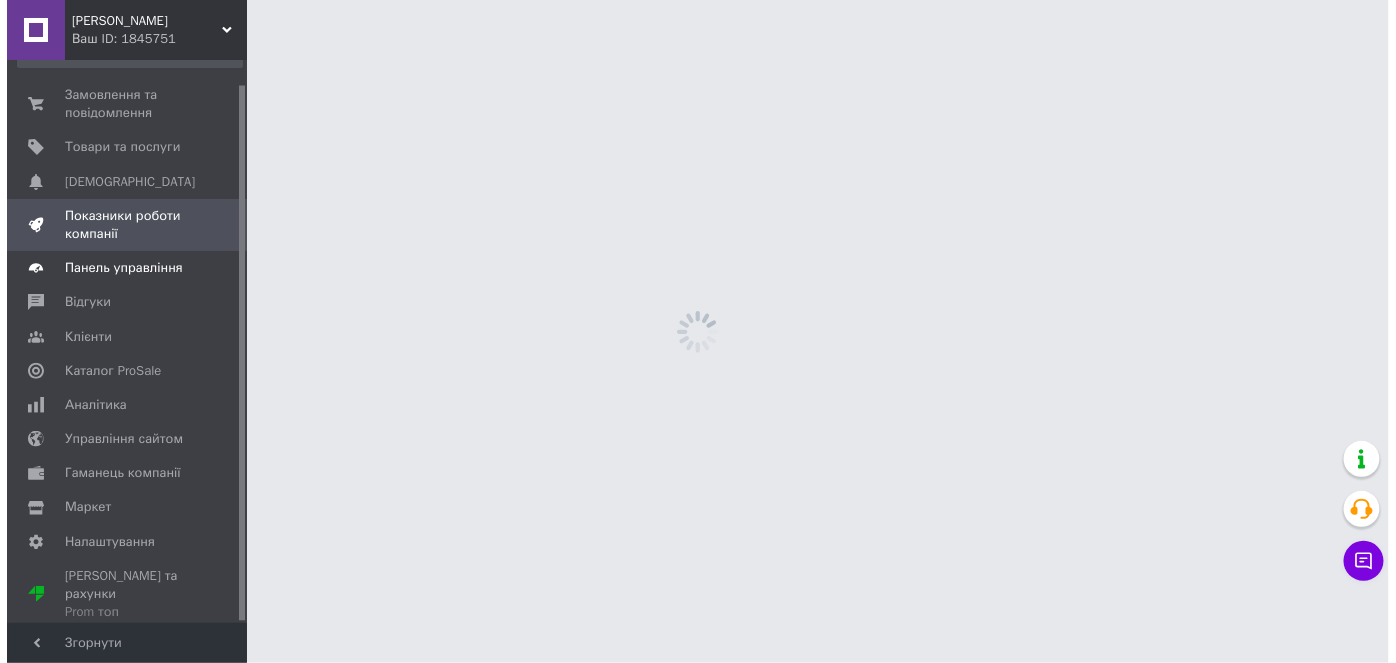 scroll, scrollTop: 0, scrollLeft: 0, axis: both 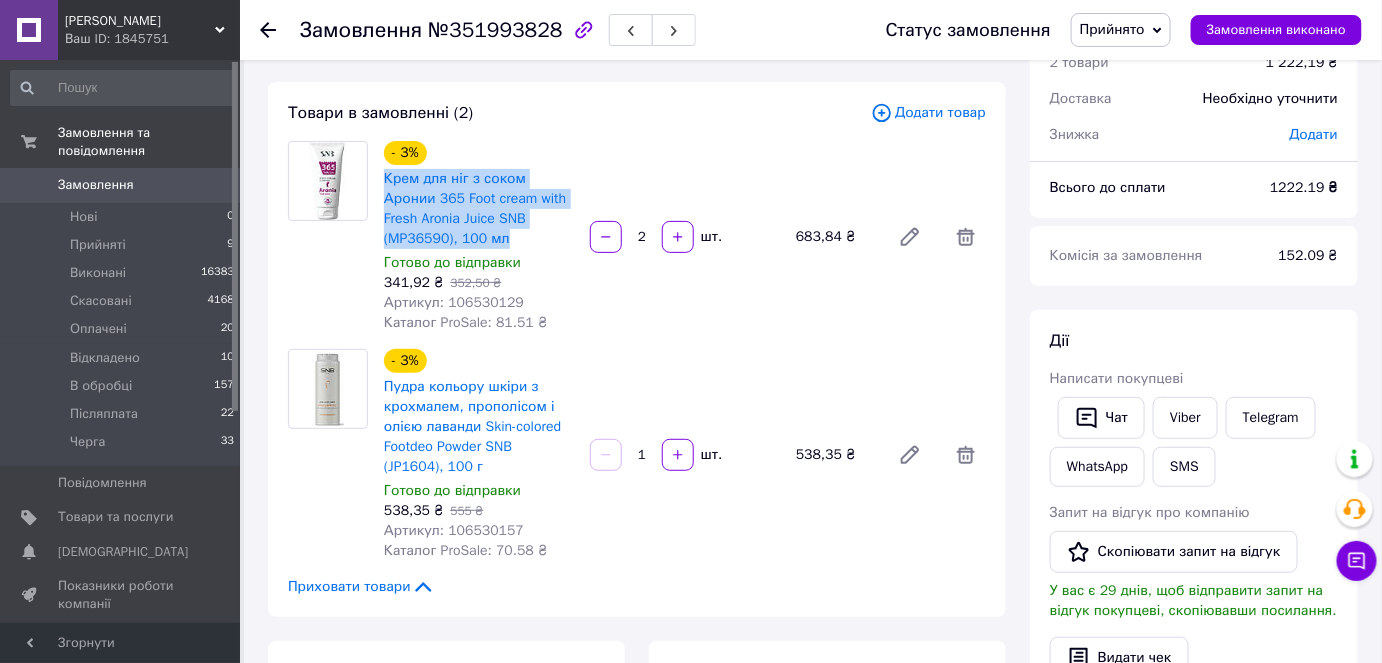 drag, startPoint x: 430, startPoint y: 238, endPoint x: 382, endPoint y: 177, distance: 77.62087 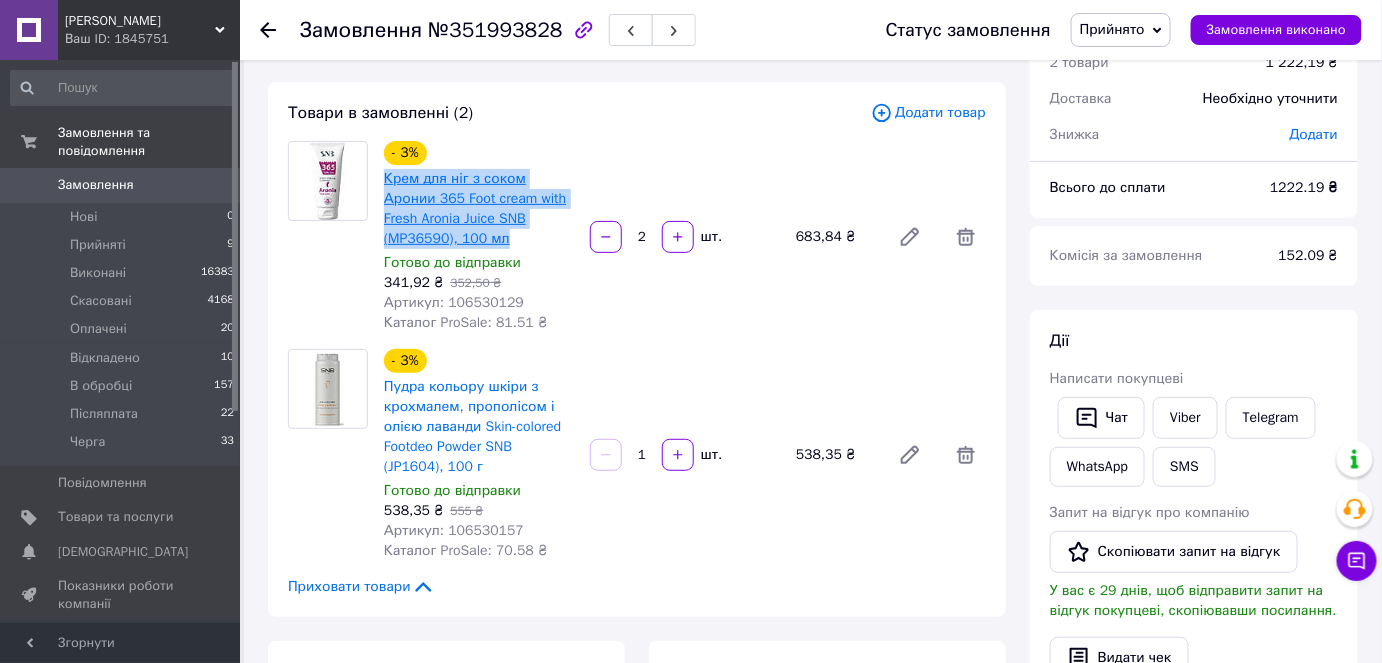 copy on "Крем для ніг з соком Аронии 365 Foot cream with Fresh Aronia Juice SNB (MP36590), 100 мл" 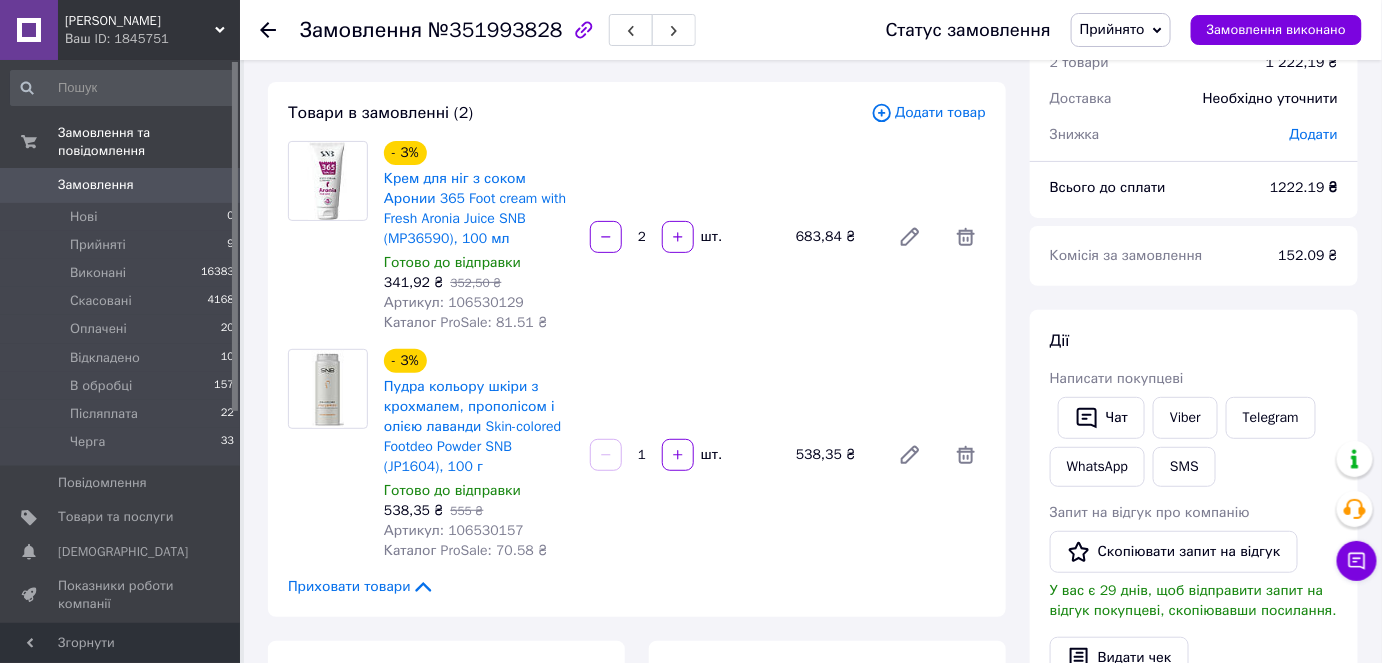 click on "Всього 2 товари 1 222,19 ₴ Доставка Необхідно уточнити Знижка Додати Всього до сплати 1222.19 ₴ Комісія за замовлення 152.09 ₴ Дії Написати покупцеві   Чат Viber Telegram WhatsApp SMS Запит на відгук про компанію   Скопіювати запит на відгук У вас є 29 днів, щоб відправити запит на відгук покупцеві, скопіювавши посилання.   Видати чек   Завантажити PDF   Друк PDF   Дублювати замовлення Мітки Особисті нотатки, які бачите лише ви. З їх допомогою можна фільтрувати замовлення Примітки Залишилося 300 символів Очистити Зберегти" at bounding box center (1194, 667) 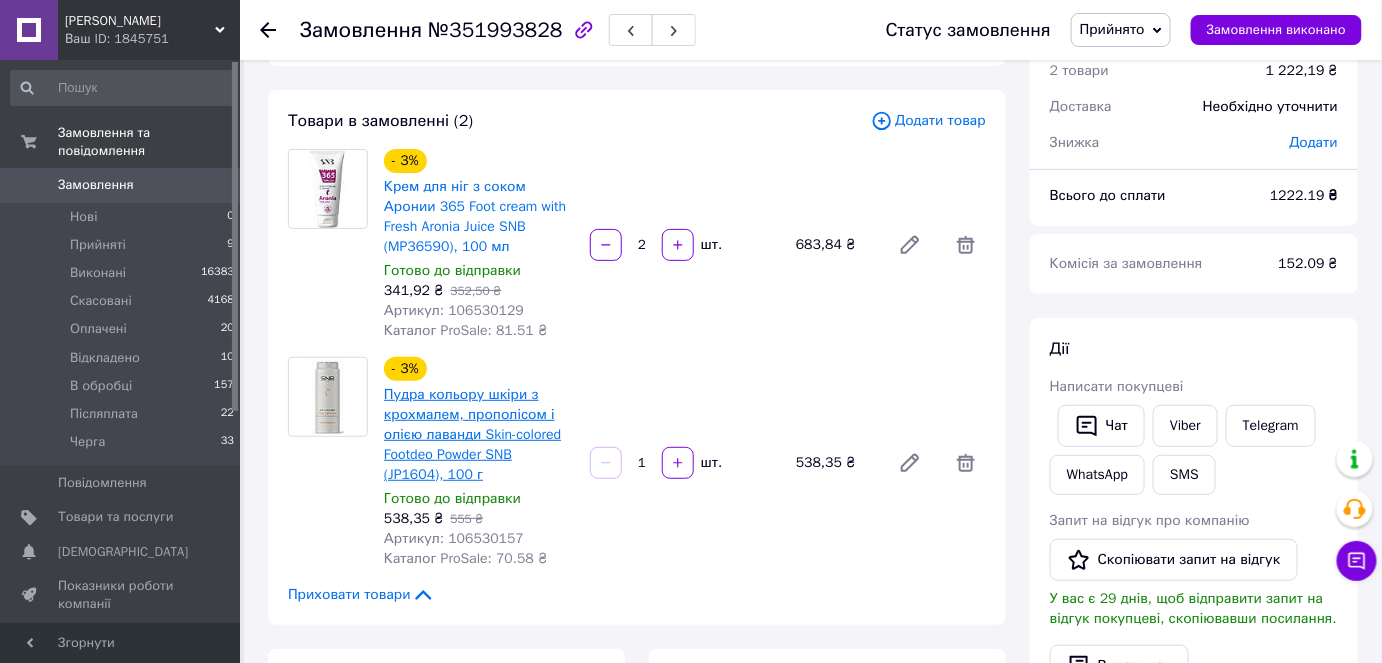 scroll, scrollTop: 181, scrollLeft: 0, axis: vertical 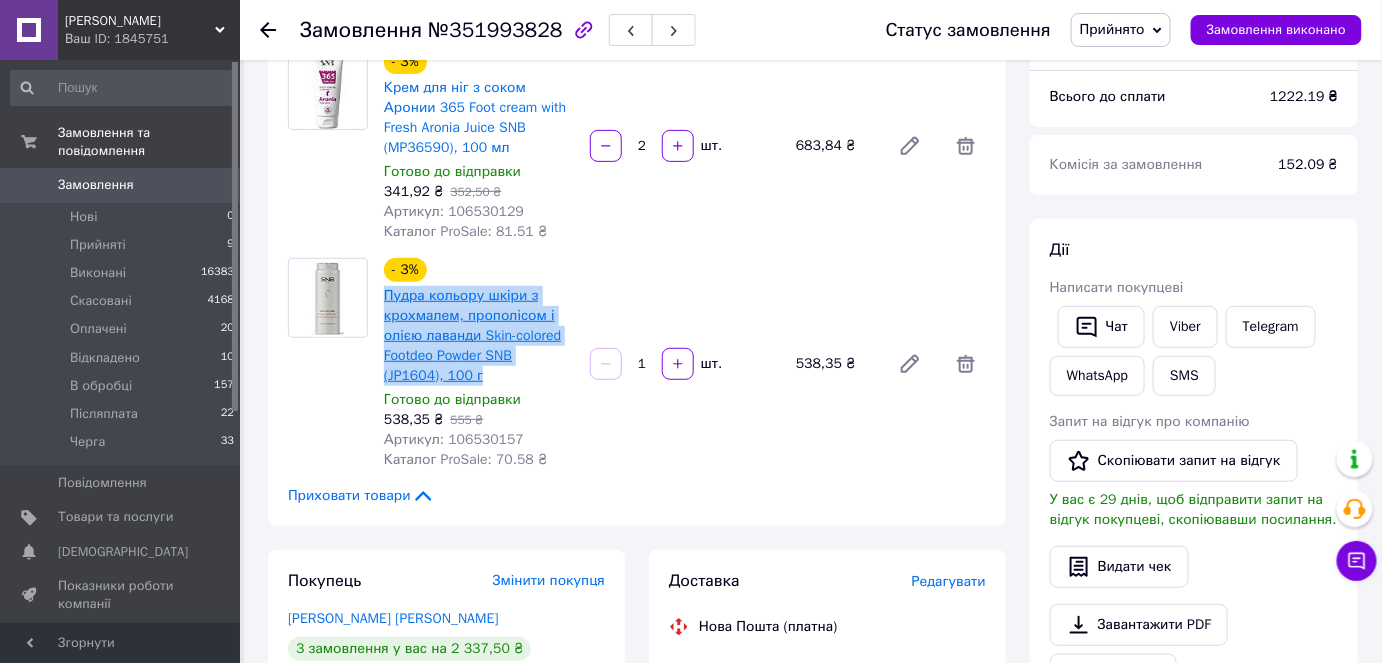 drag, startPoint x: 421, startPoint y: 377, endPoint x: 387, endPoint y: 294, distance: 89.693924 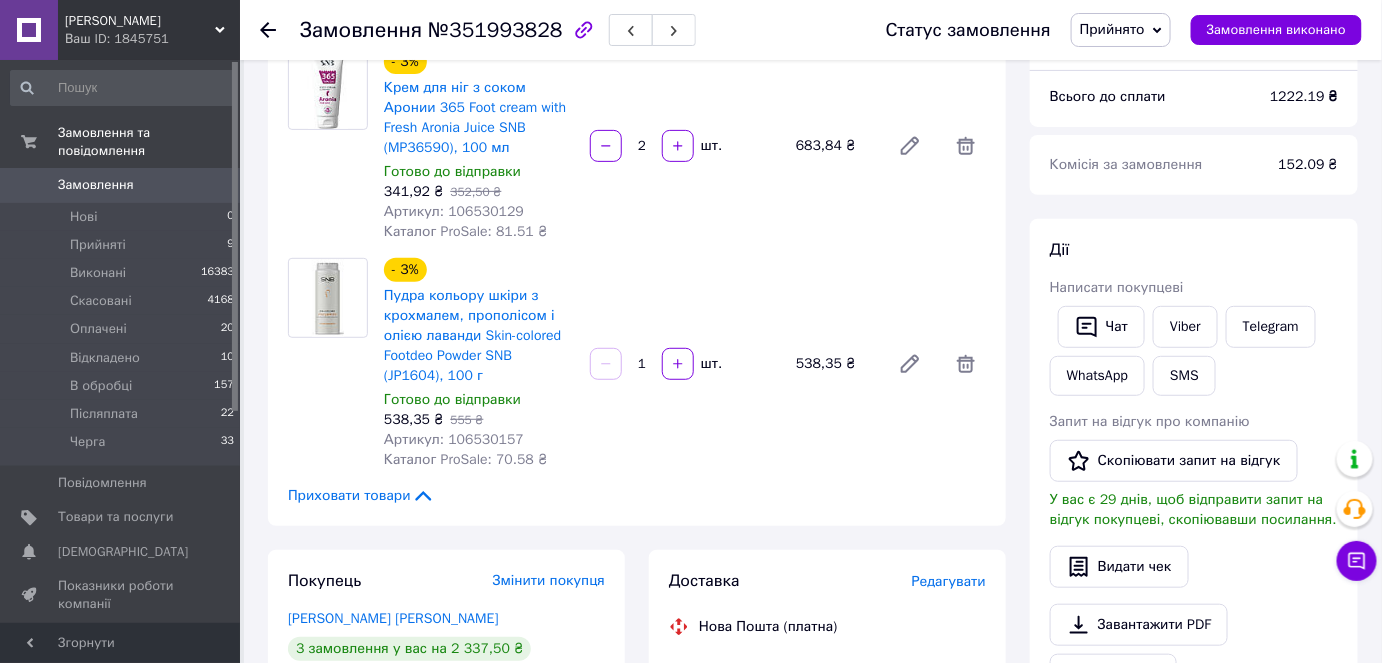 drag, startPoint x: 1346, startPoint y: 224, endPoint x: 1322, endPoint y: 203, distance: 31.890438 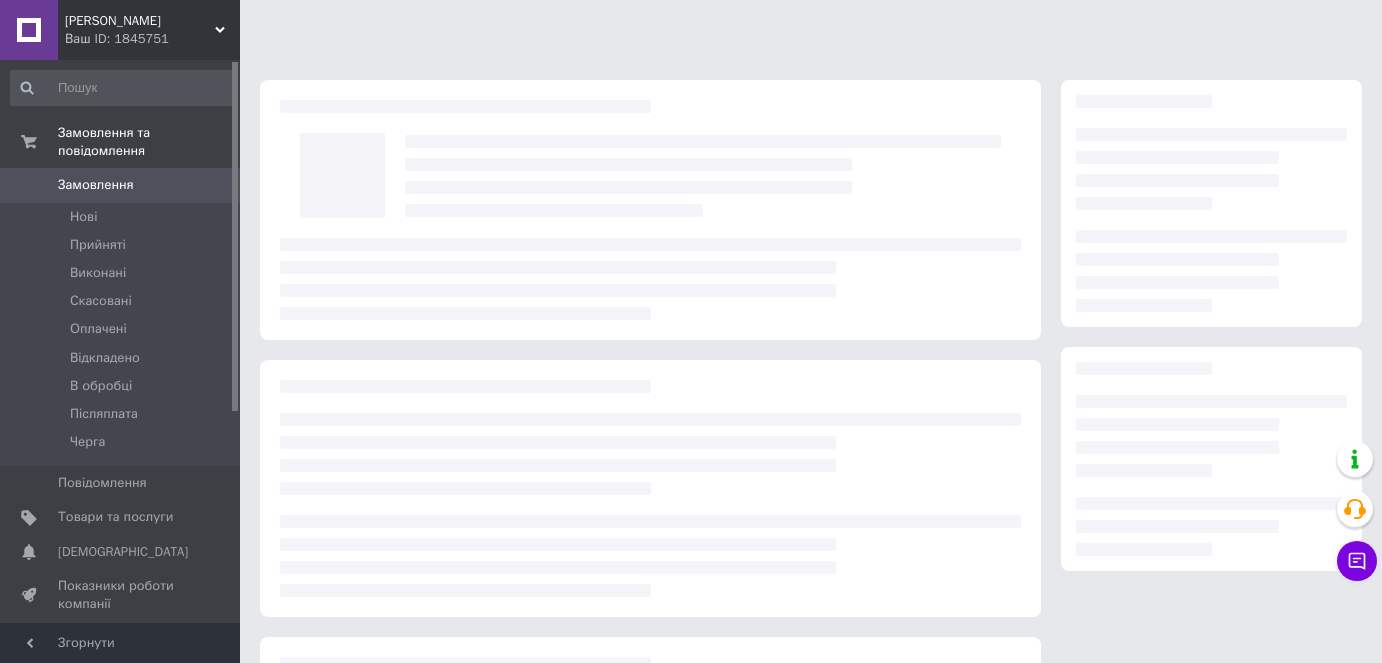 scroll, scrollTop: 0, scrollLeft: 0, axis: both 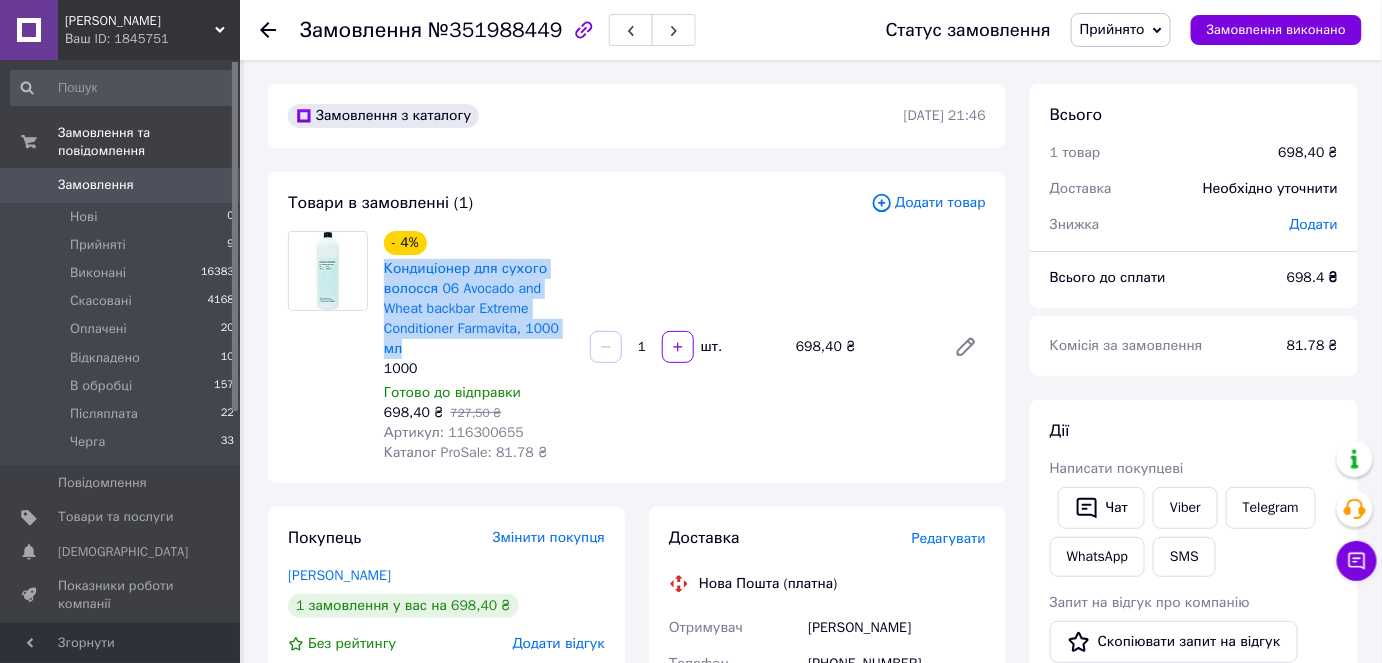 drag, startPoint x: 413, startPoint y: 355, endPoint x: 383, endPoint y: 259, distance: 100.57833 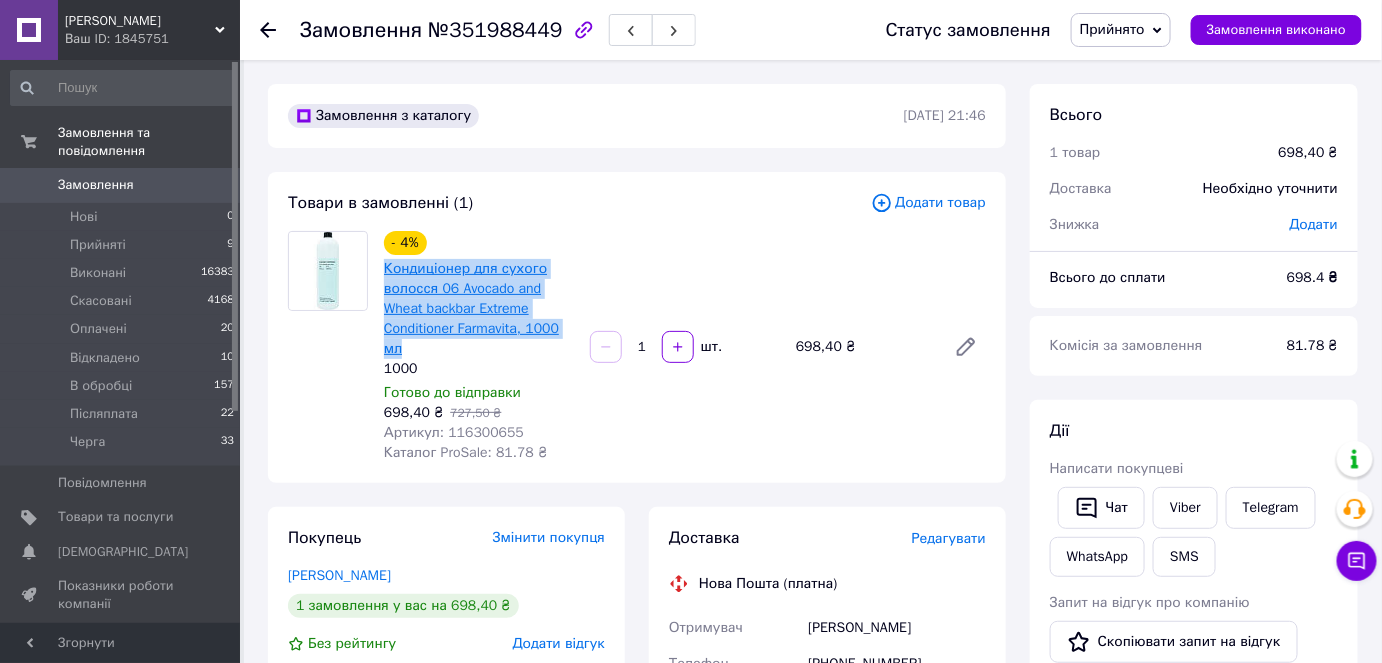 copy on "Кондиціонер для сухого волосся 06 Avocado and Wheat backbar Extreme Conditioner Farmavita, 1000 мл" 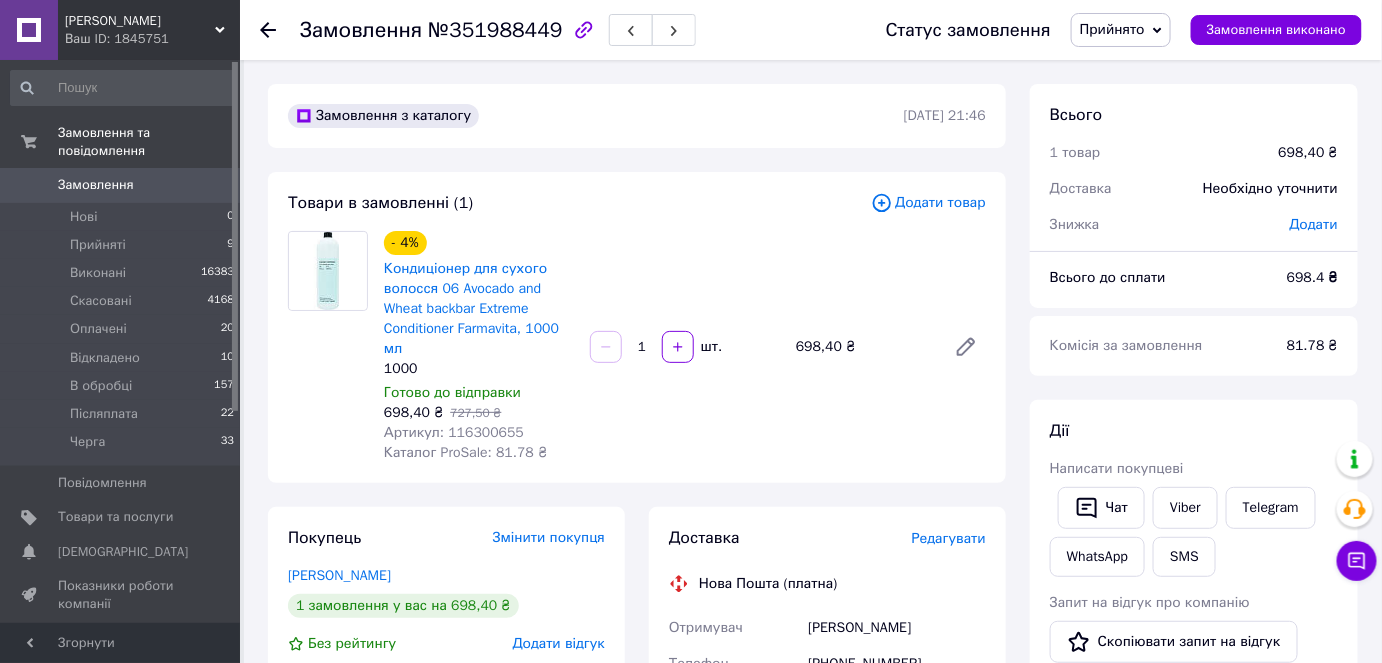 click on "Замовлення з каталогу 09.07.2025 | 21:46 Товари в замовленні (1) Додати товар - 4% Кондиціонер для сухого волосся 06 Avocado and Wheat backbar Extreme Conditioner Farmavita, 1000 мл 1000 Готово до відправки 698,40 ₴   727,50 ₴ Артикул: 116300655 Каталог ProSale: 81.78 ₴  1   шт. 698,40 ₴ Покупець Змінити покупця Баринова Катерина 1 замовлення у вас на 698,40 ₴ Без рейтингу   Додати відгук Додати +380964861529 Оплата Післяплата Доставка Редагувати Нова Пошта (платна) Отримувач Баринова Катерина Телефон отримувача +380964861529 Адреса Харків, №111 (до 30 кг): вул. Танкопія, 25 Дата відправки 10.07.2025 Платник Отримувач Оціночна вартість або" at bounding box center [637, 761] 